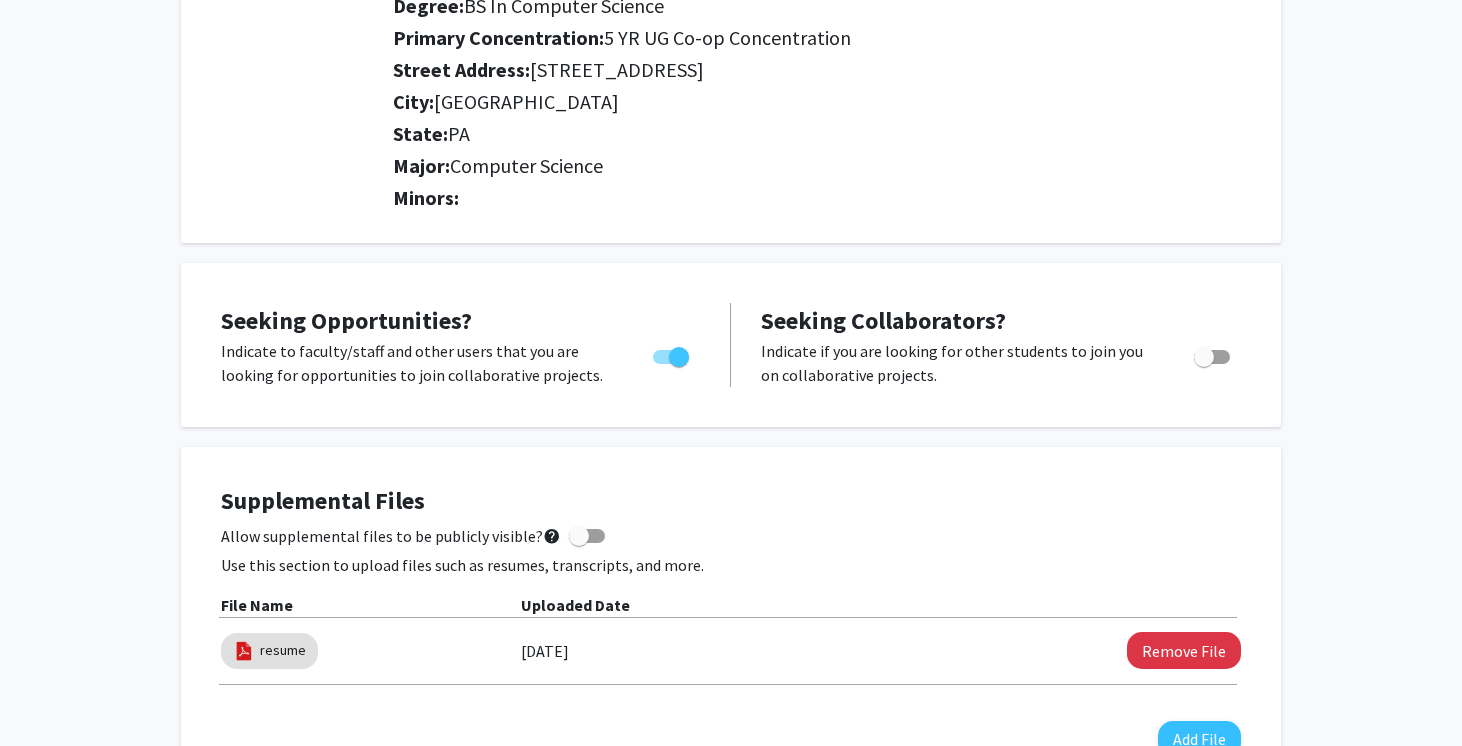 scroll, scrollTop: 705, scrollLeft: 0, axis: vertical 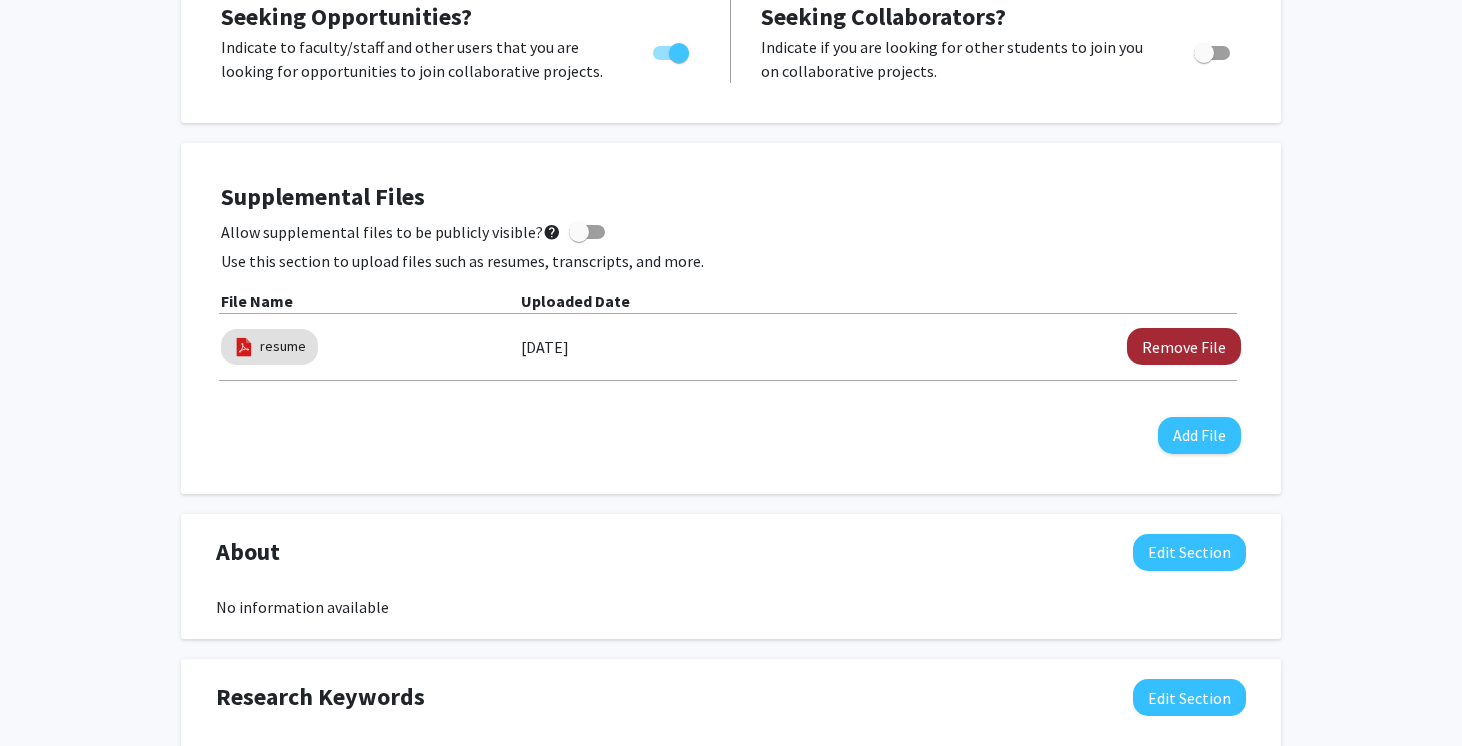 click on "Remove File" 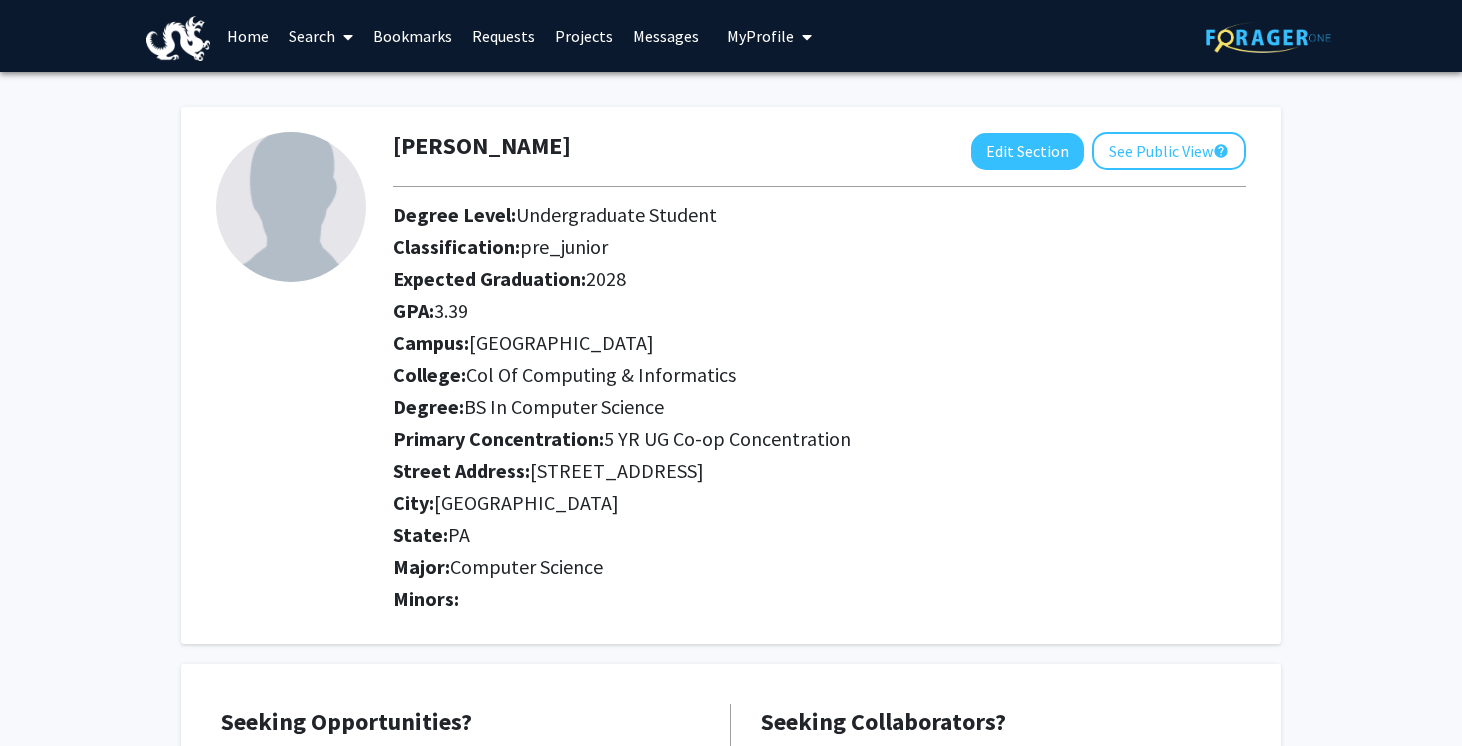 scroll, scrollTop: 0, scrollLeft: 0, axis: both 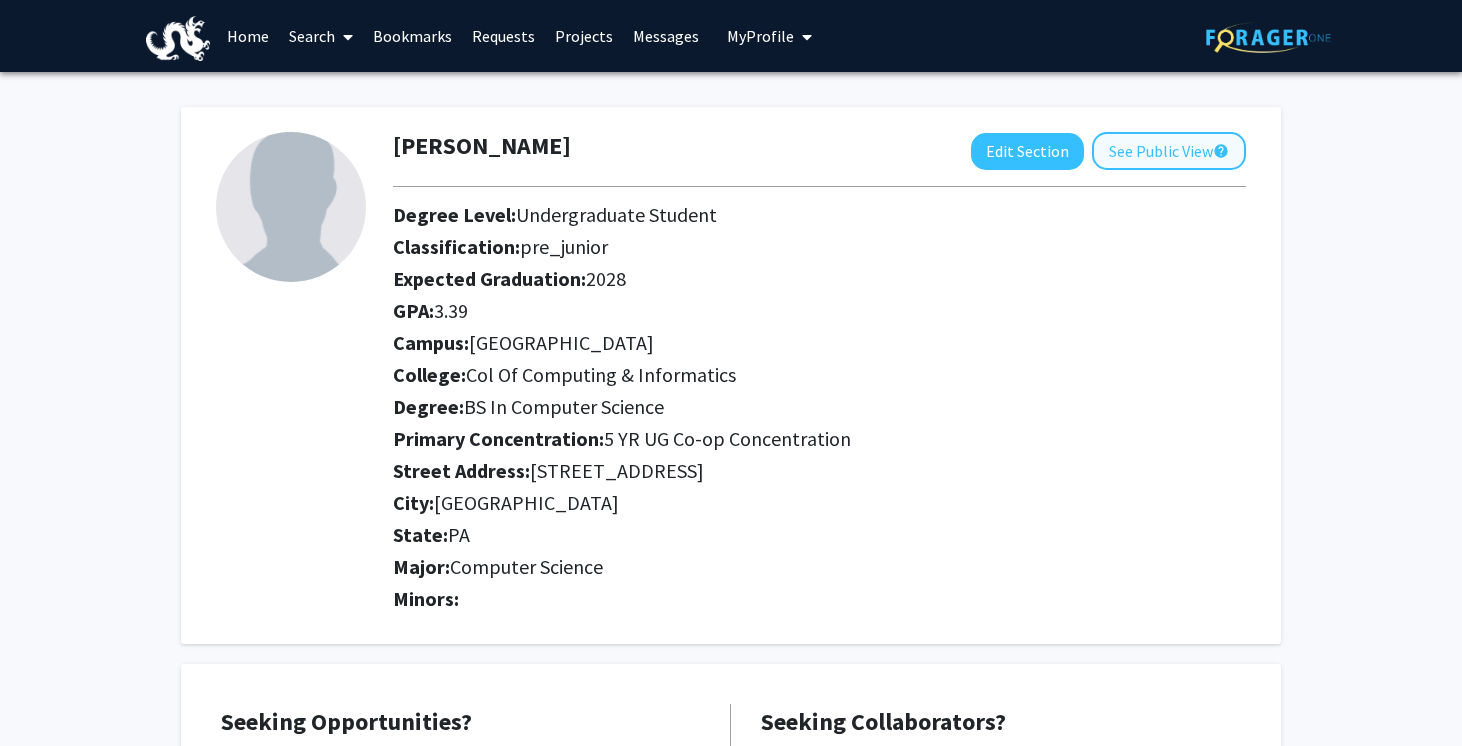 click on "See Public View  help" 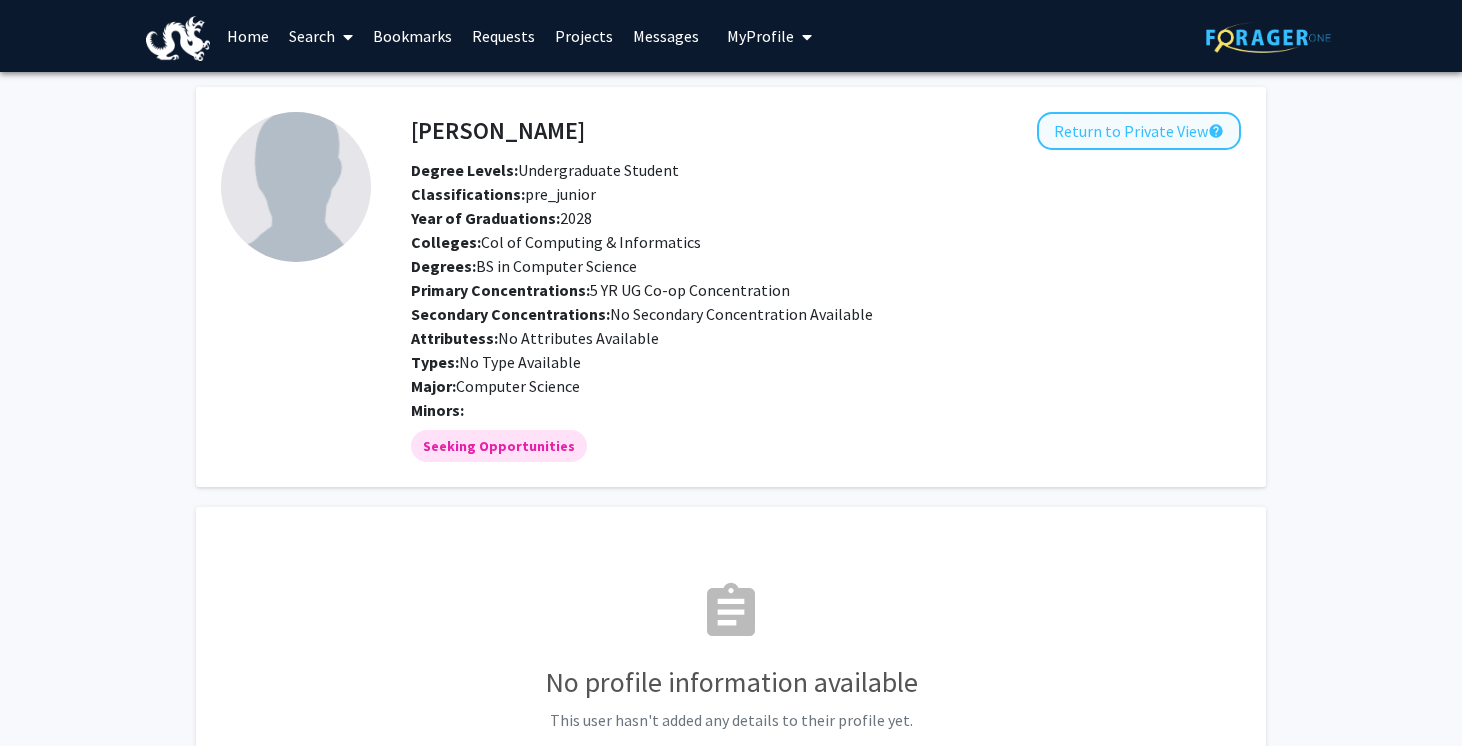 click on "Return to Private View  help" 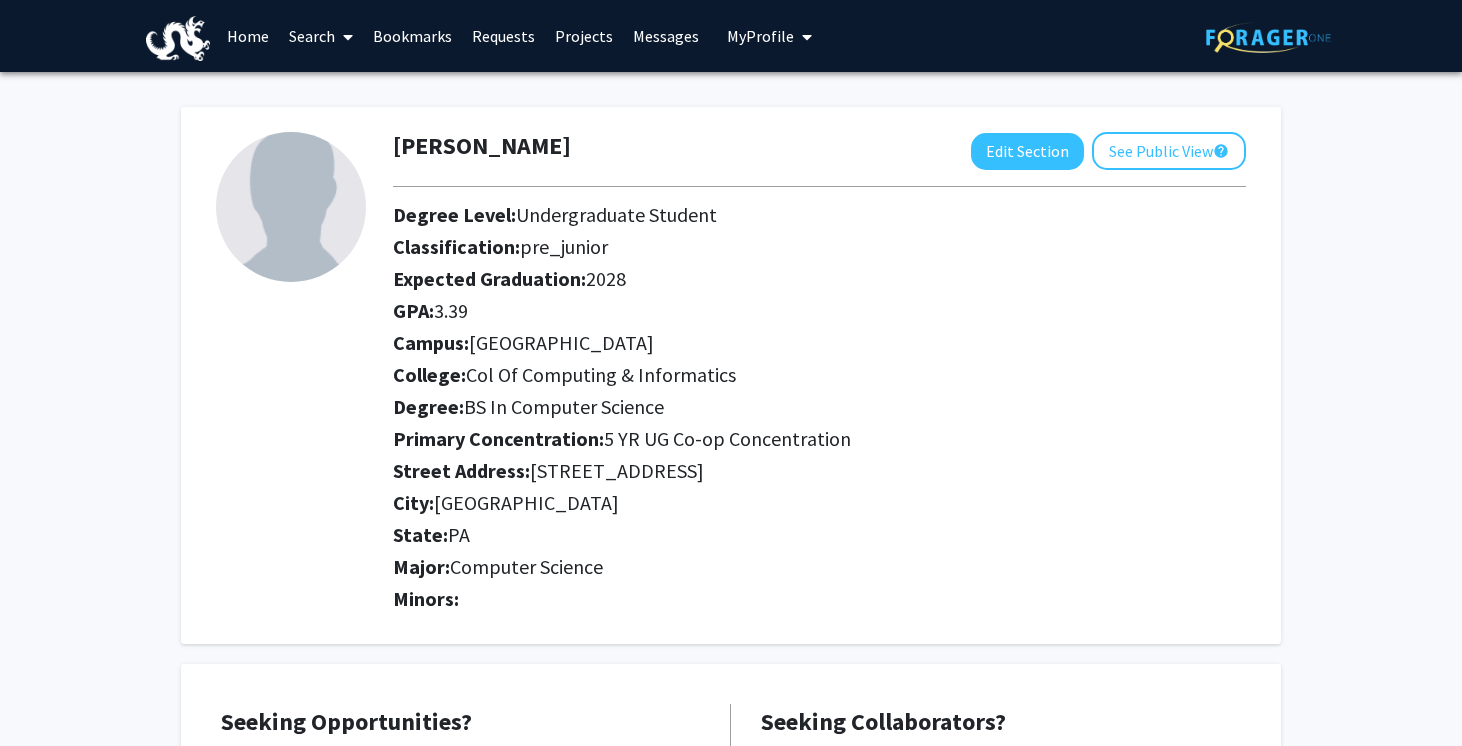 scroll, scrollTop: 0, scrollLeft: 0, axis: both 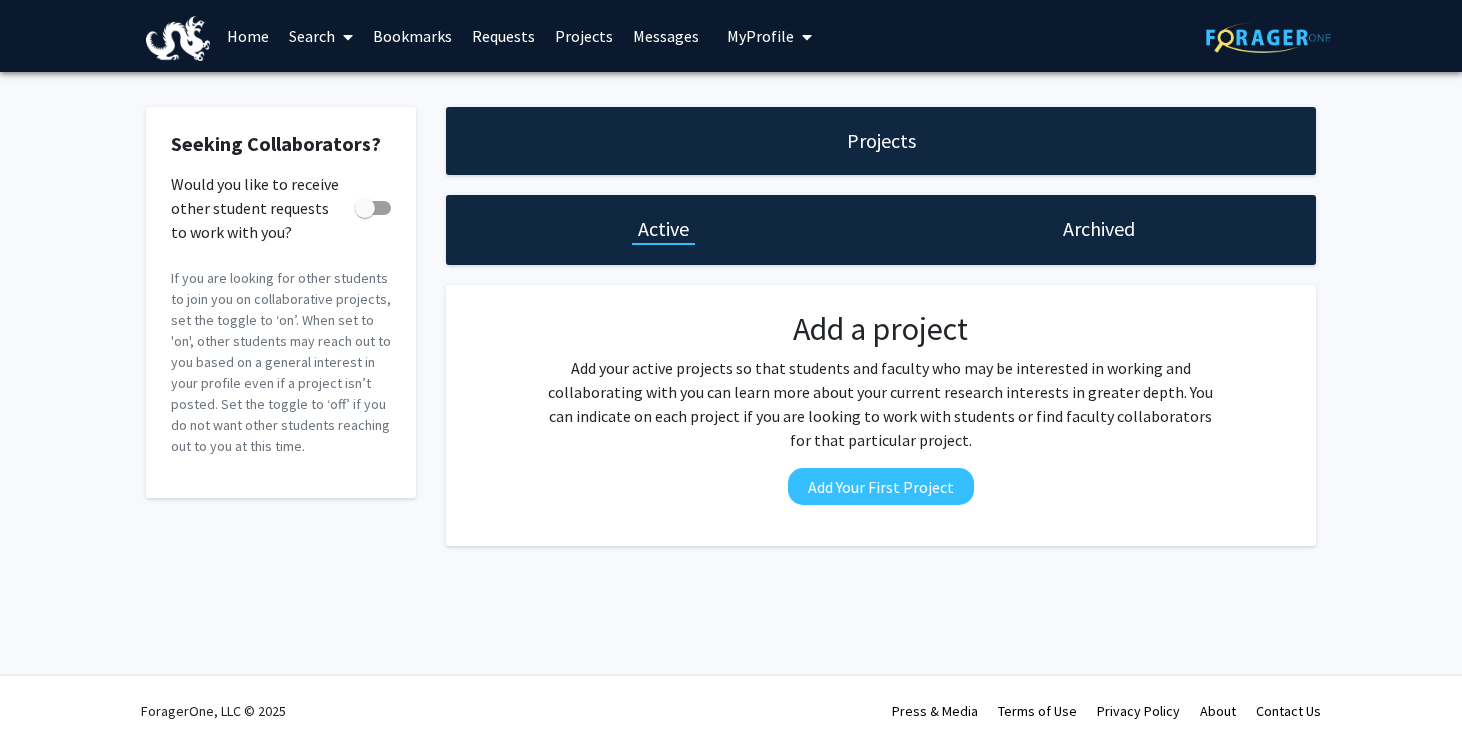 click on "Home" at bounding box center (248, 36) 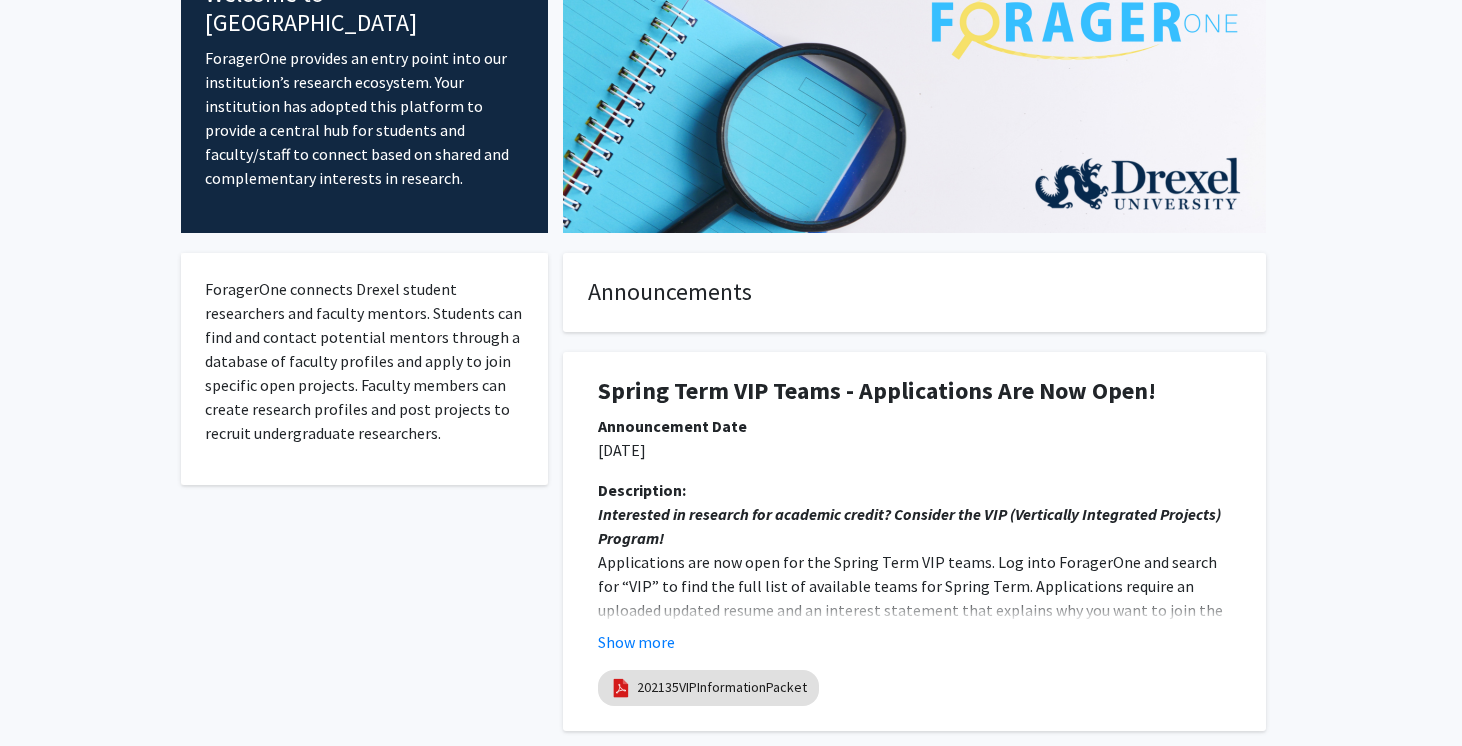 scroll, scrollTop: 17, scrollLeft: 0, axis: vertical 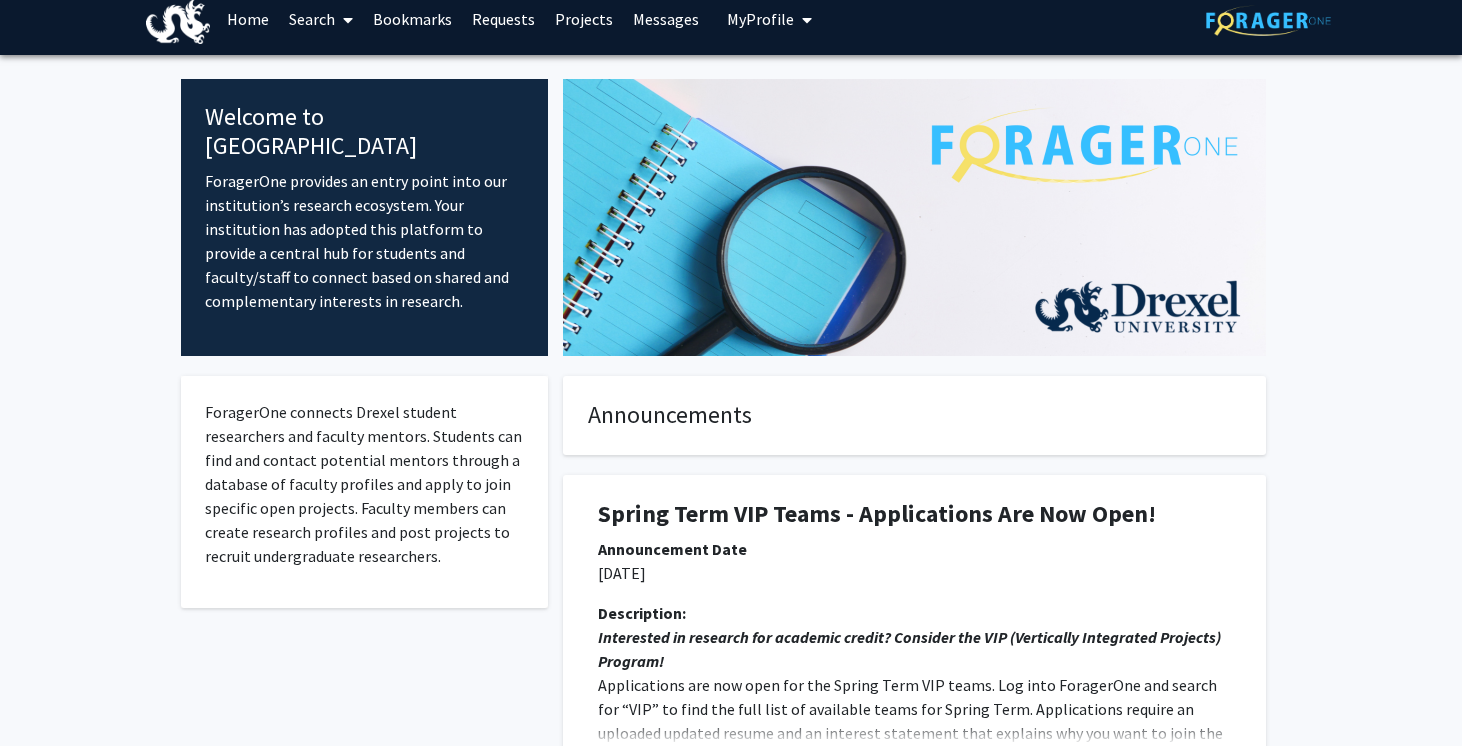 click on "Search" at bounding box center (321, 19) 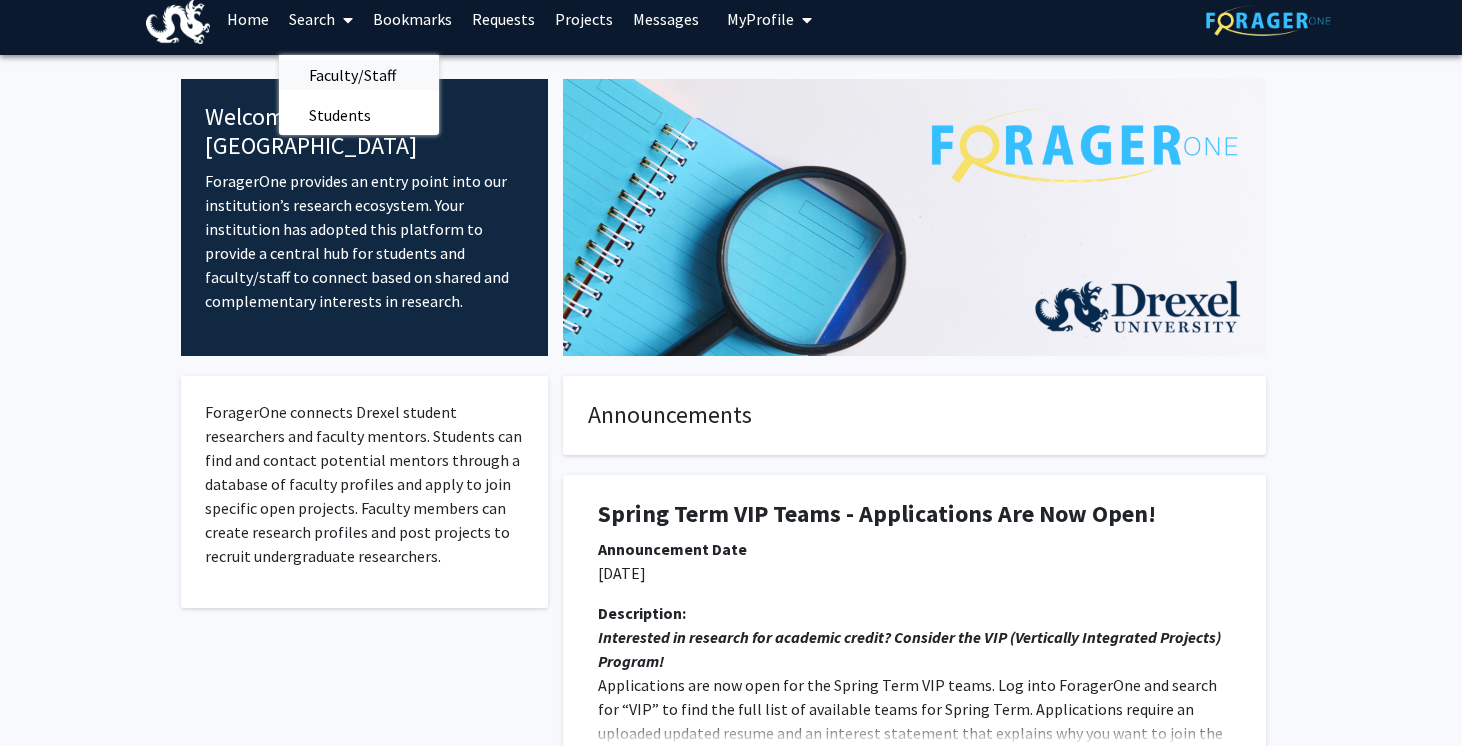 click on "Faculty/Staff" at bounding box center [352, 75] 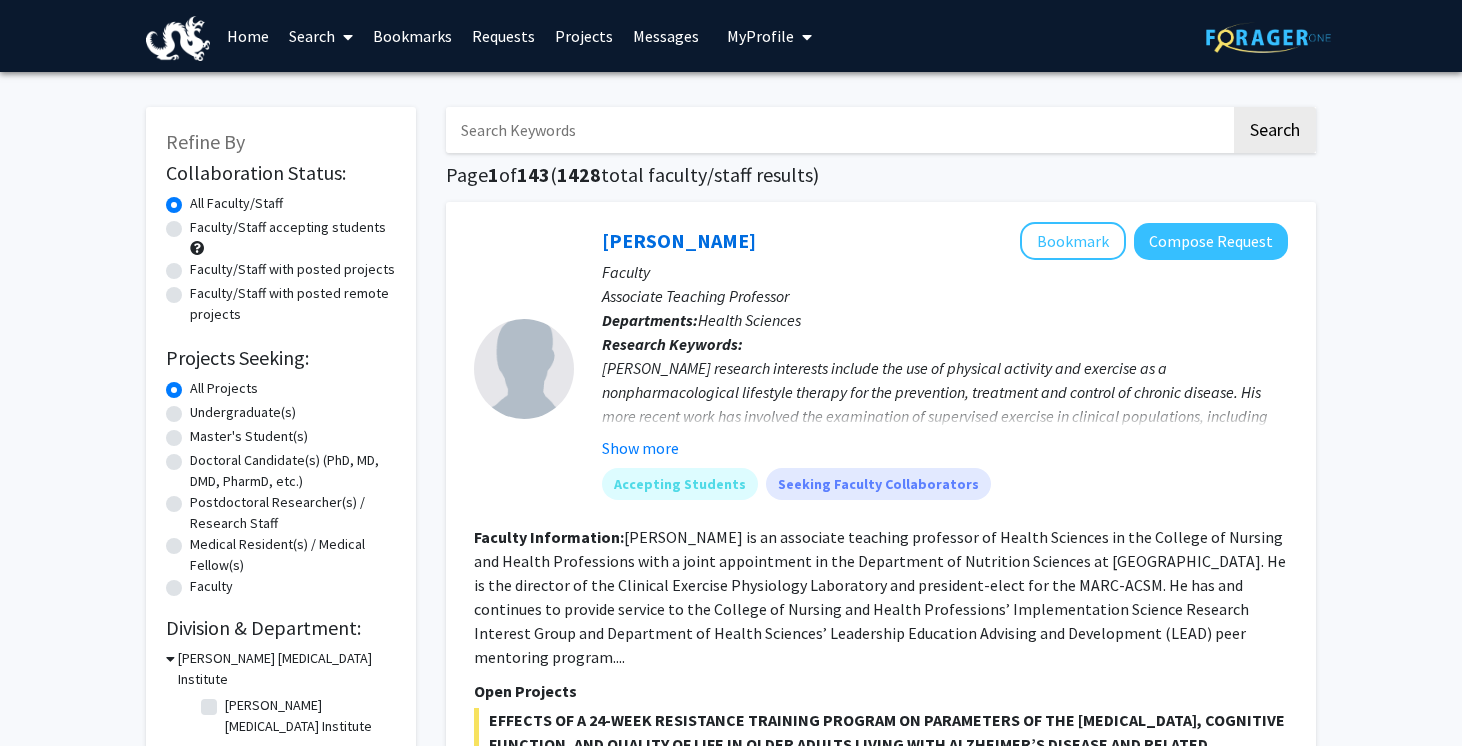 scroll, scrollTop: 0, scrollLeft: 0, axis: both 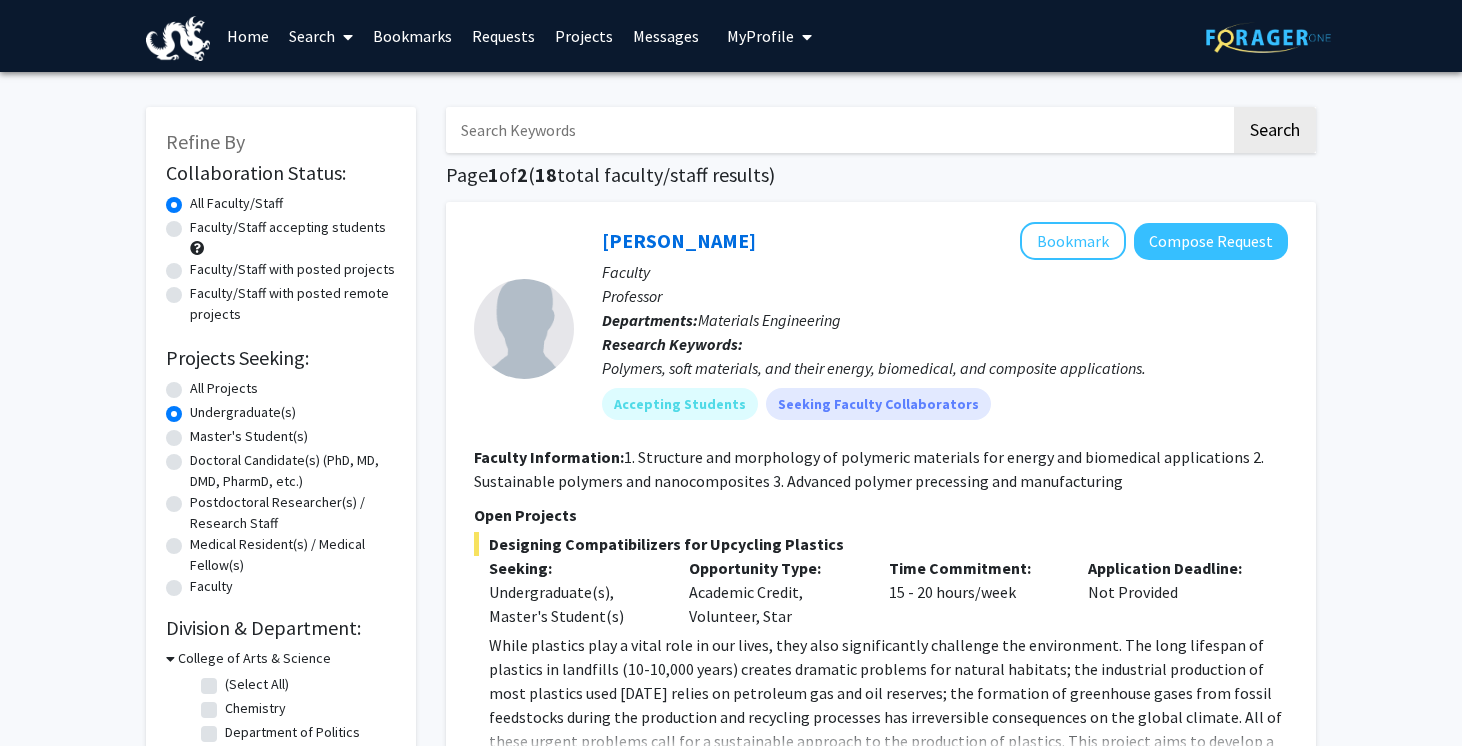 click on "All Projects" 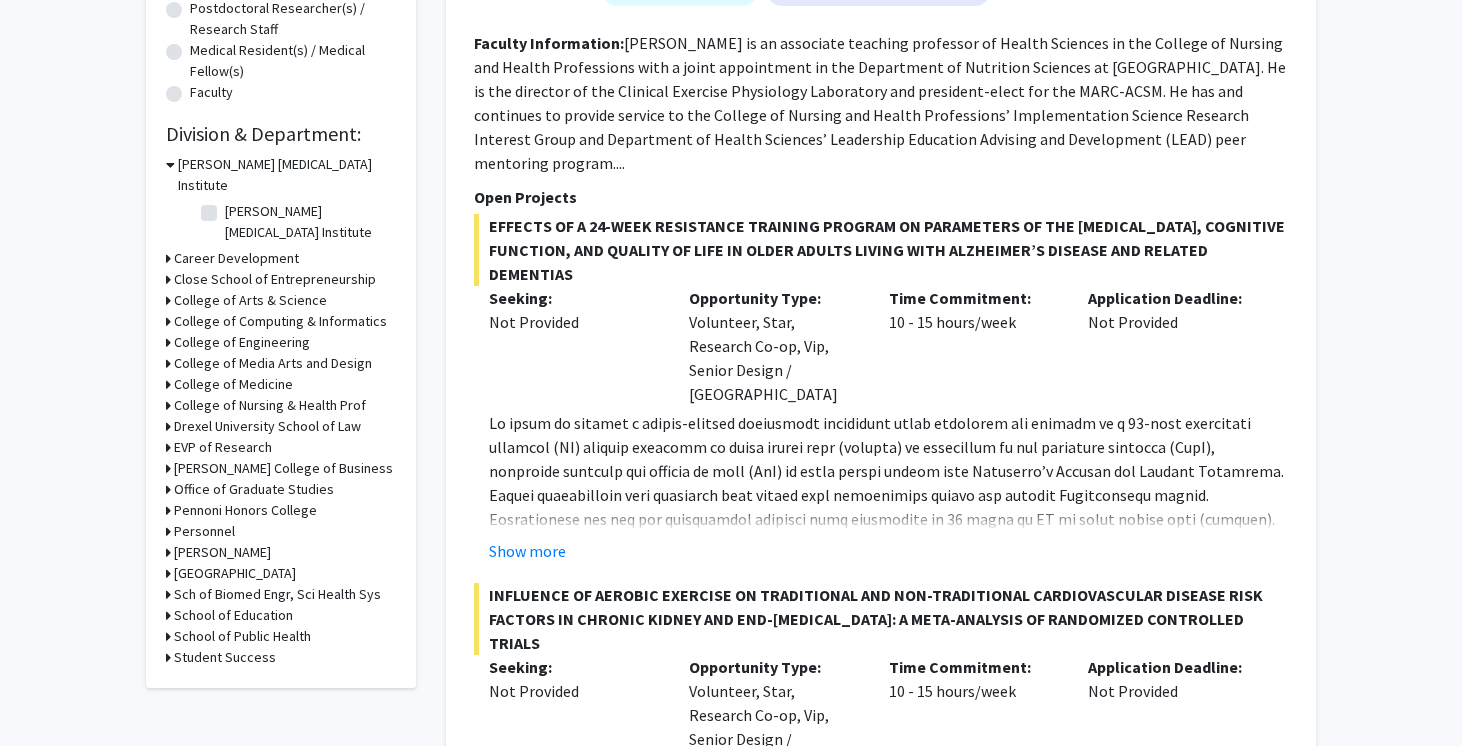scroll, scrollTop: 498, scrollLeft: 0, axis: vertical 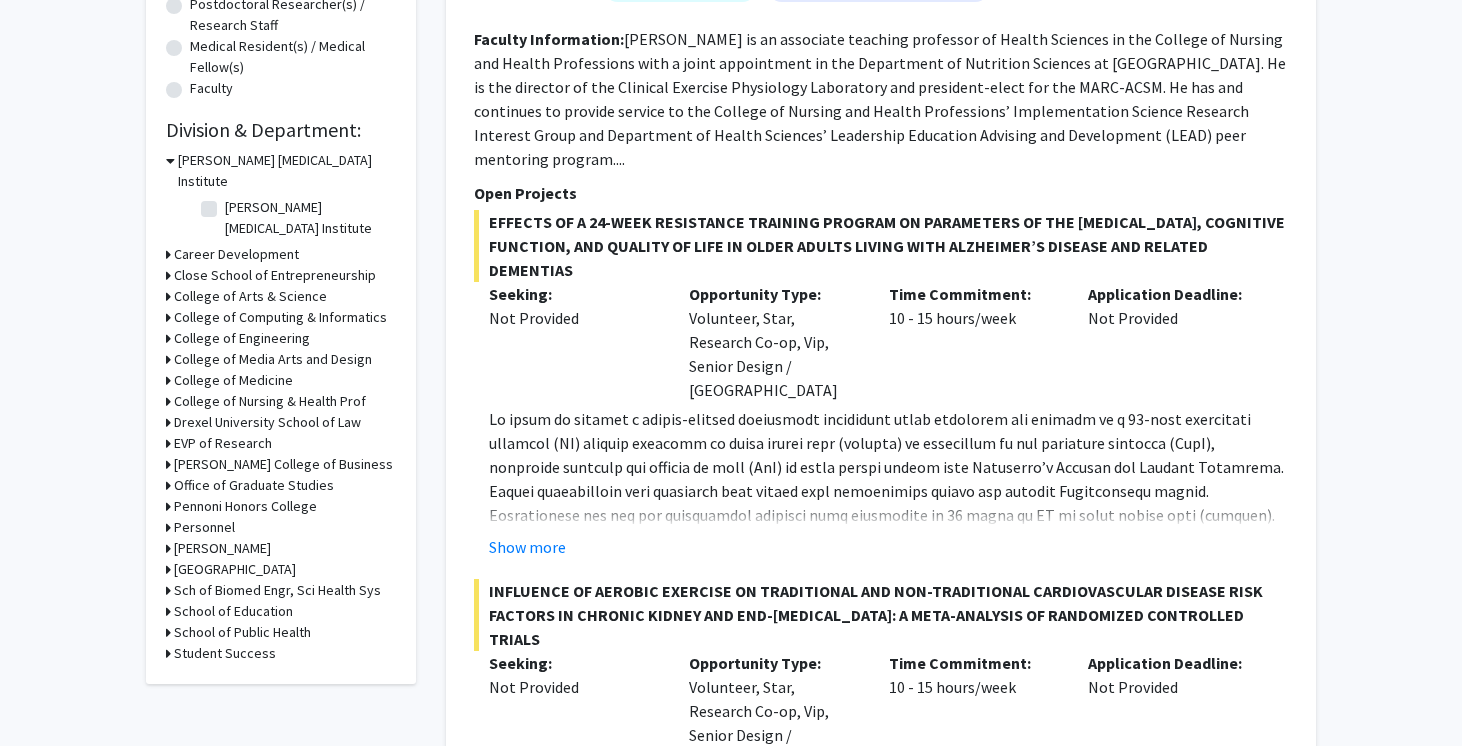 click 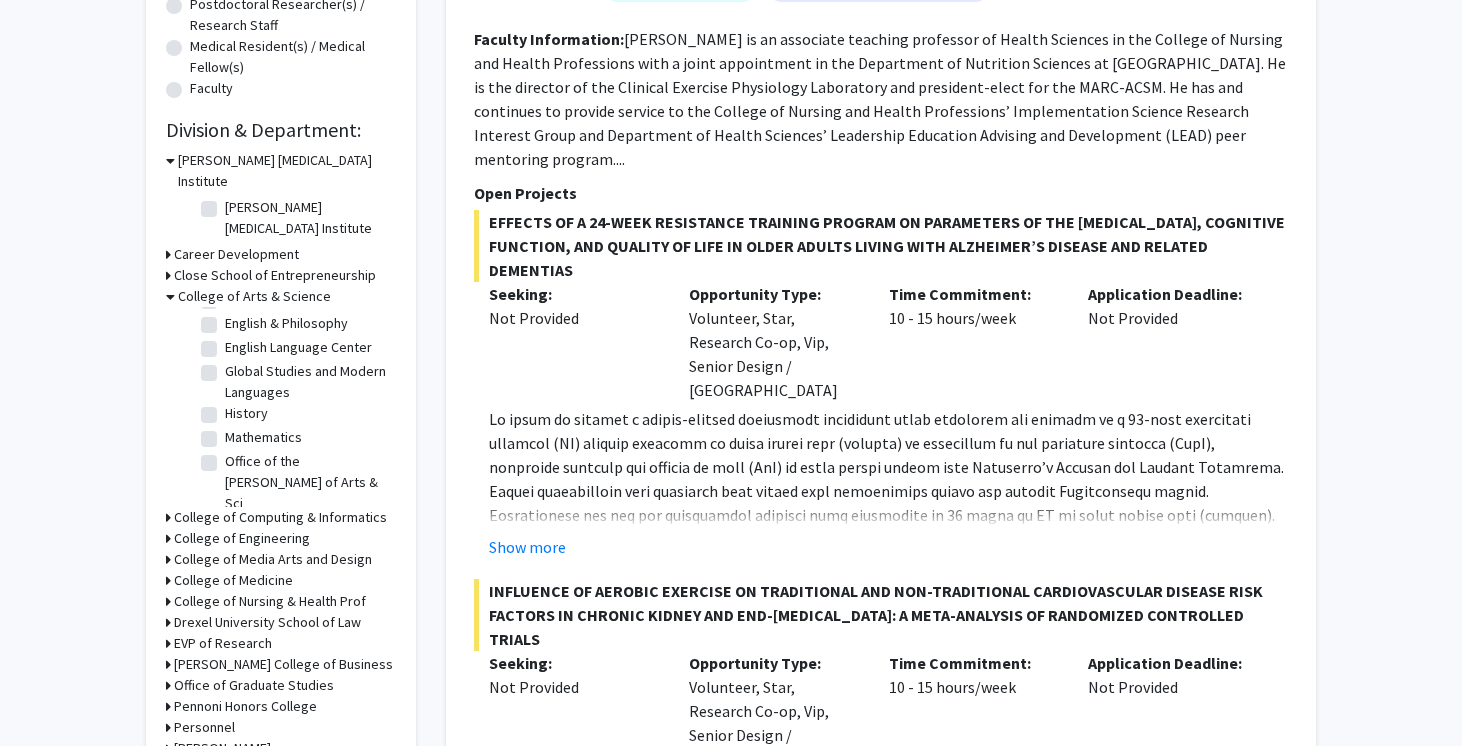 scroll, scrollTop: 231, scrollLeft: 0, axis: vertical 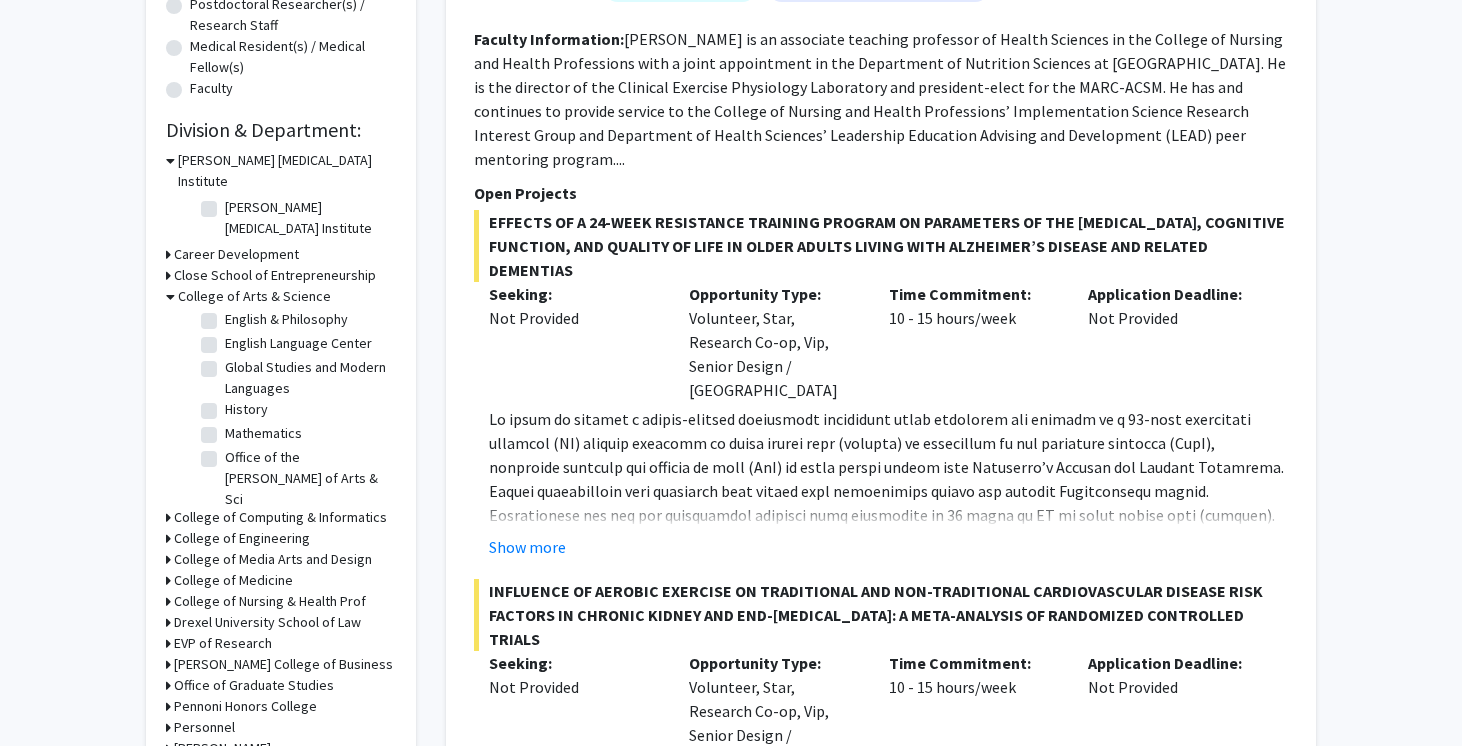 click on "Mathematics" 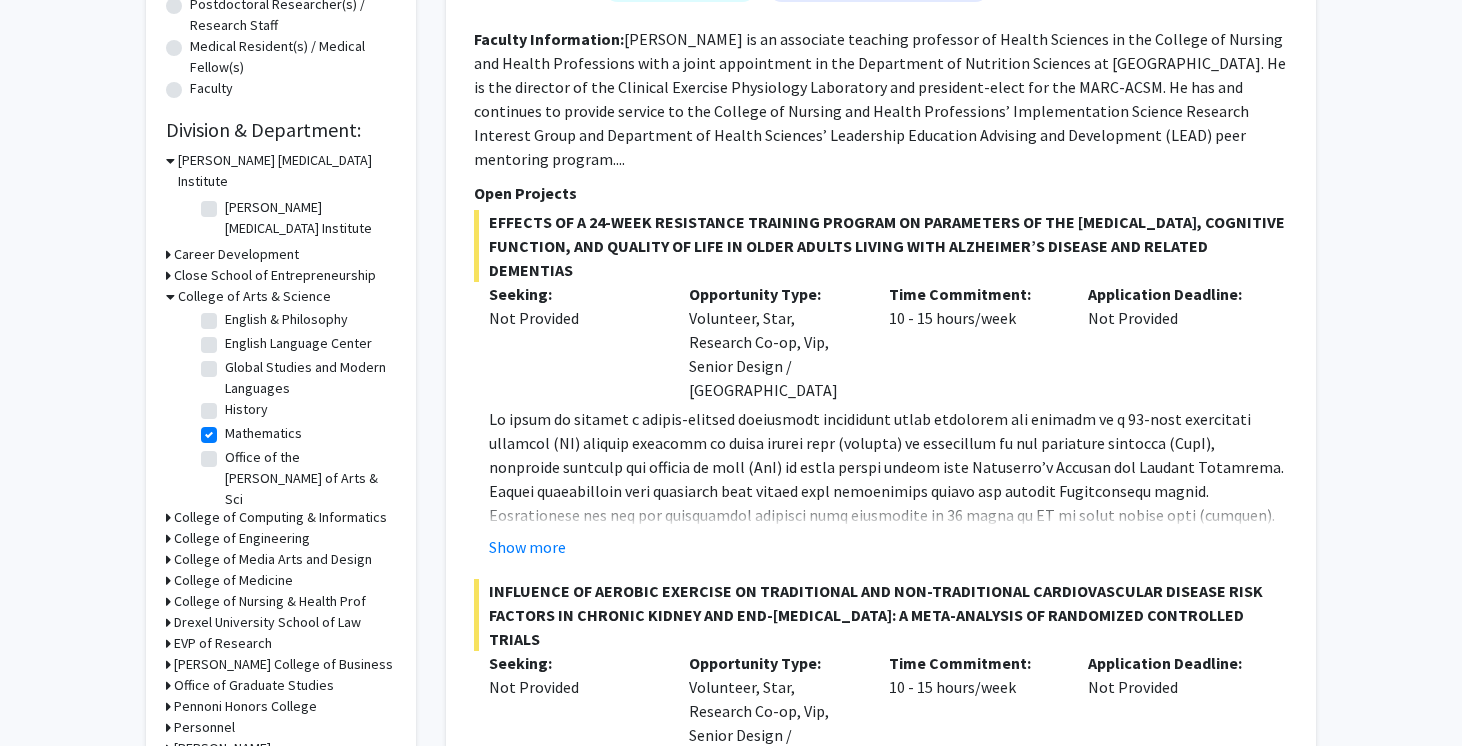 checkbox on "true" 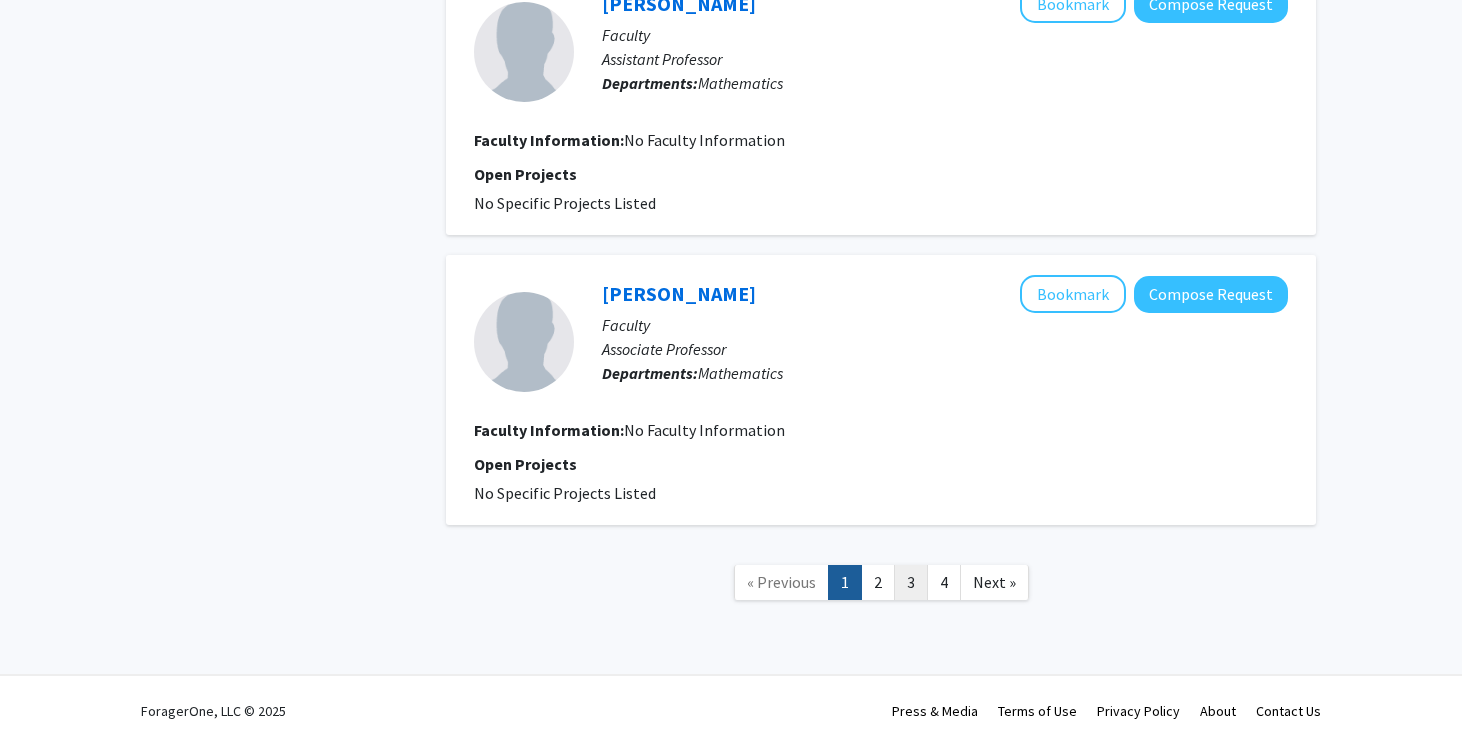 scroll, scrollTop: 2559, scrollLeft: 0, axis: vertical 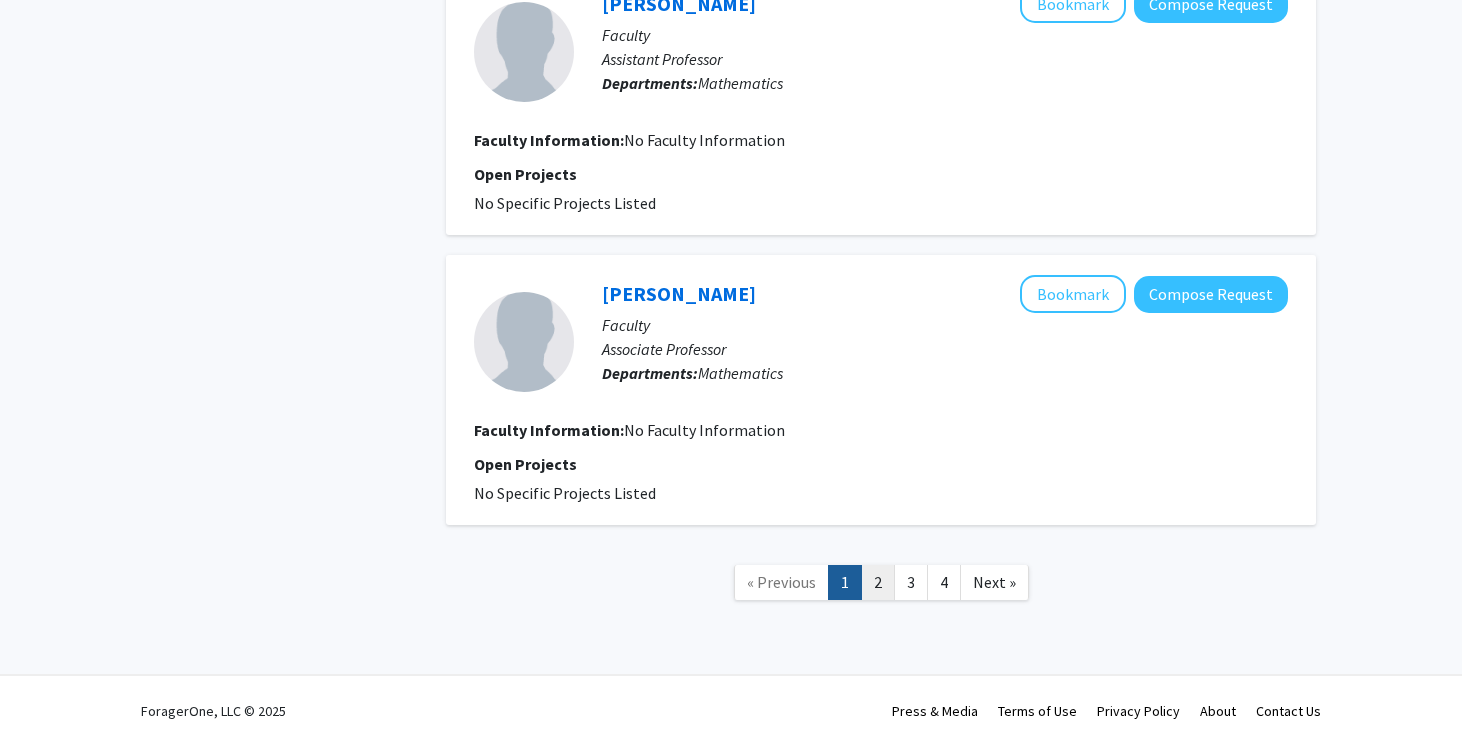 click on "2" 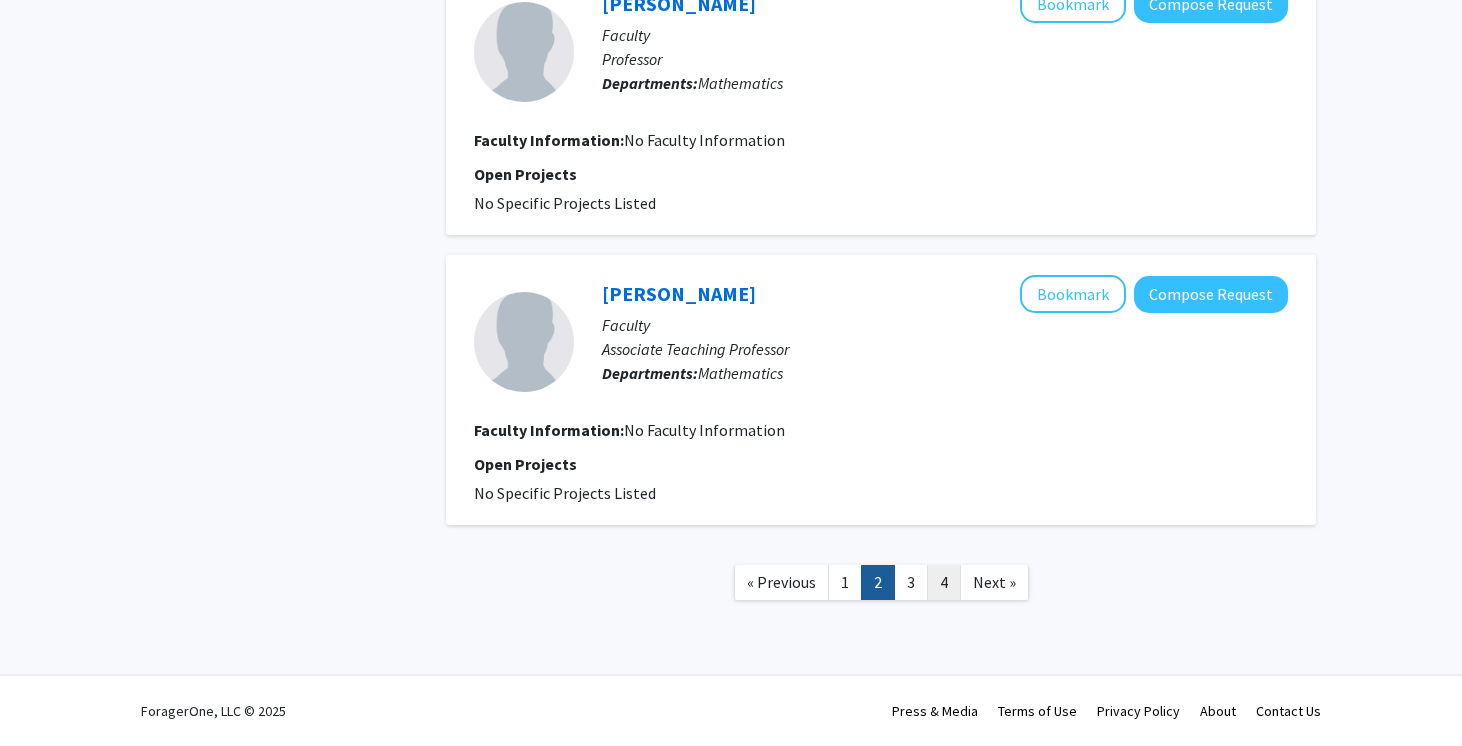 scroll, scrollTop: 2559, scrollLeft: 0, axis: vertical 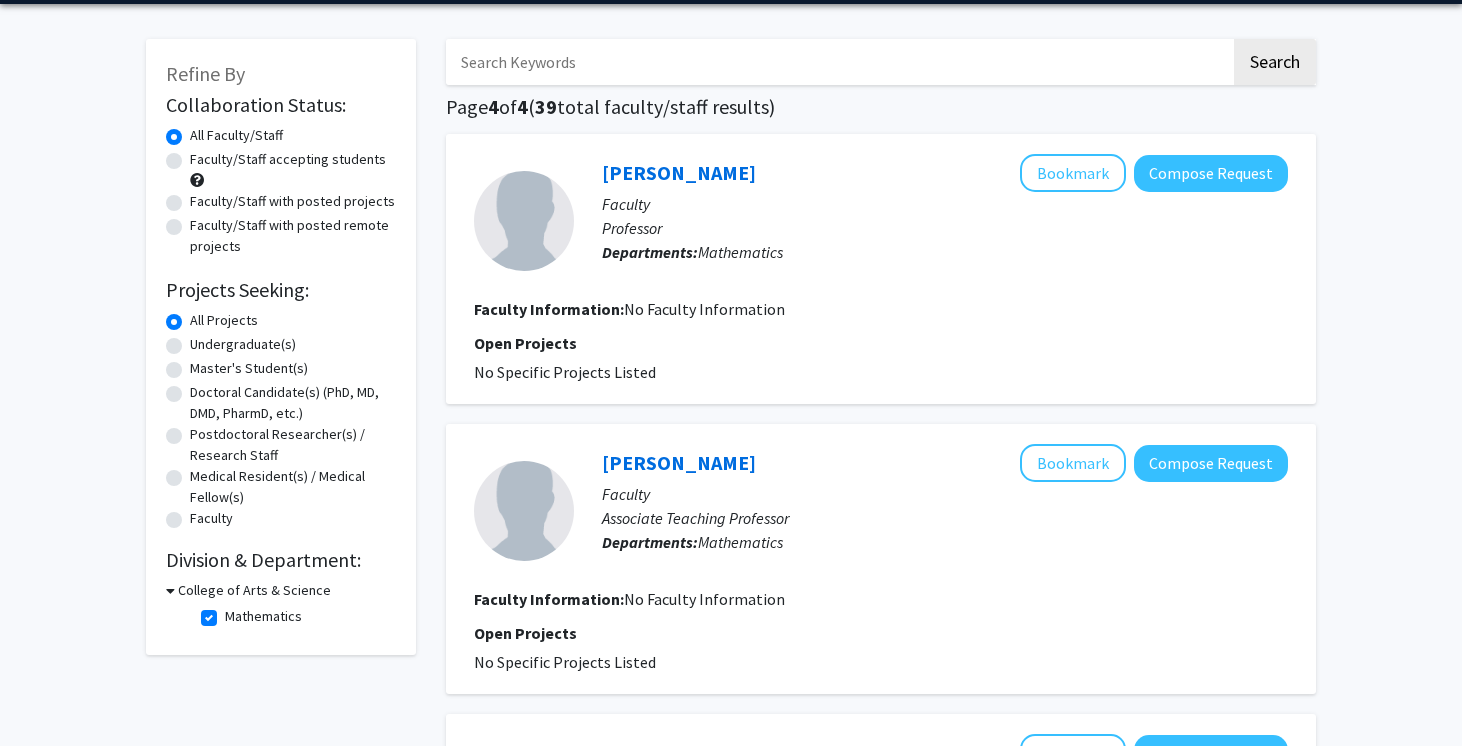 click on "Mathematics" 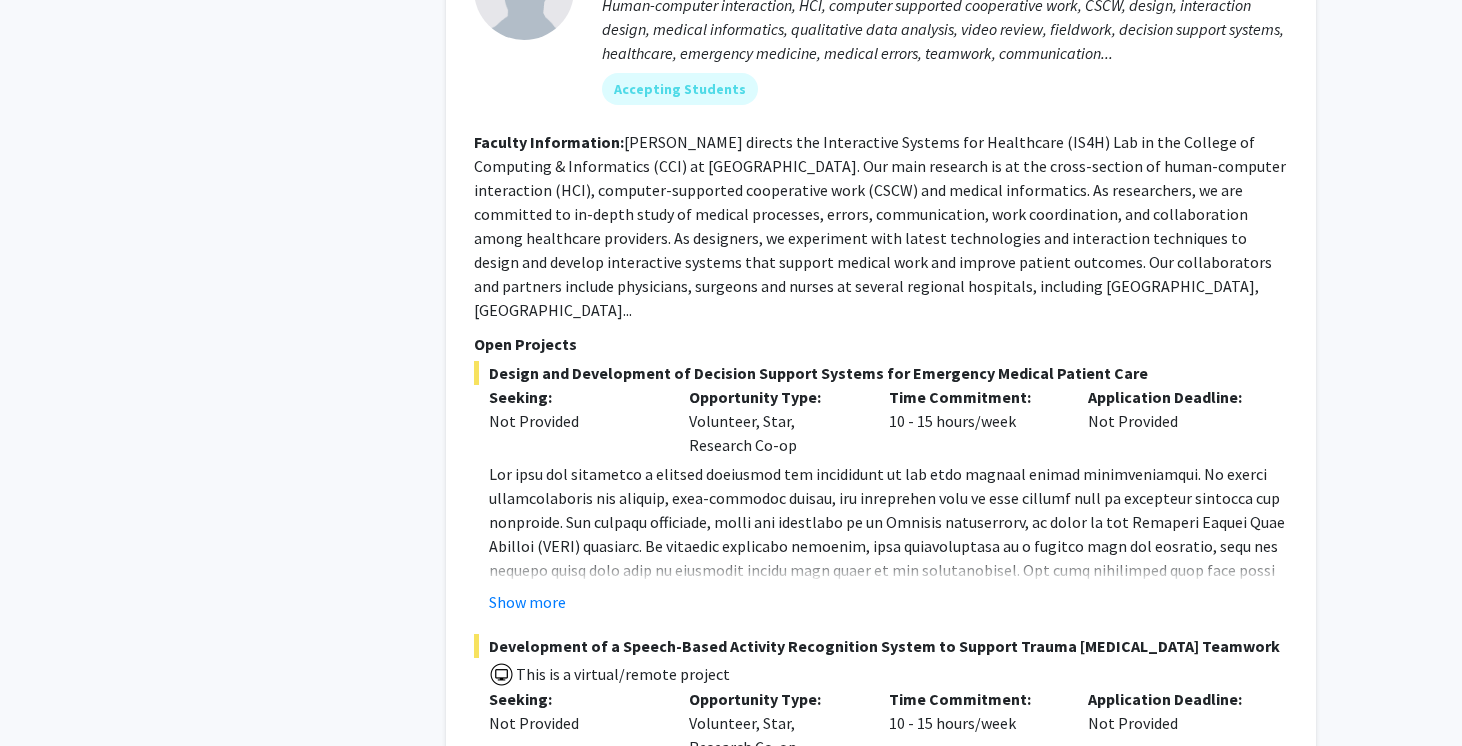 scroll, scrollTop: 3506, scrollLeft: 0, axis: vertical 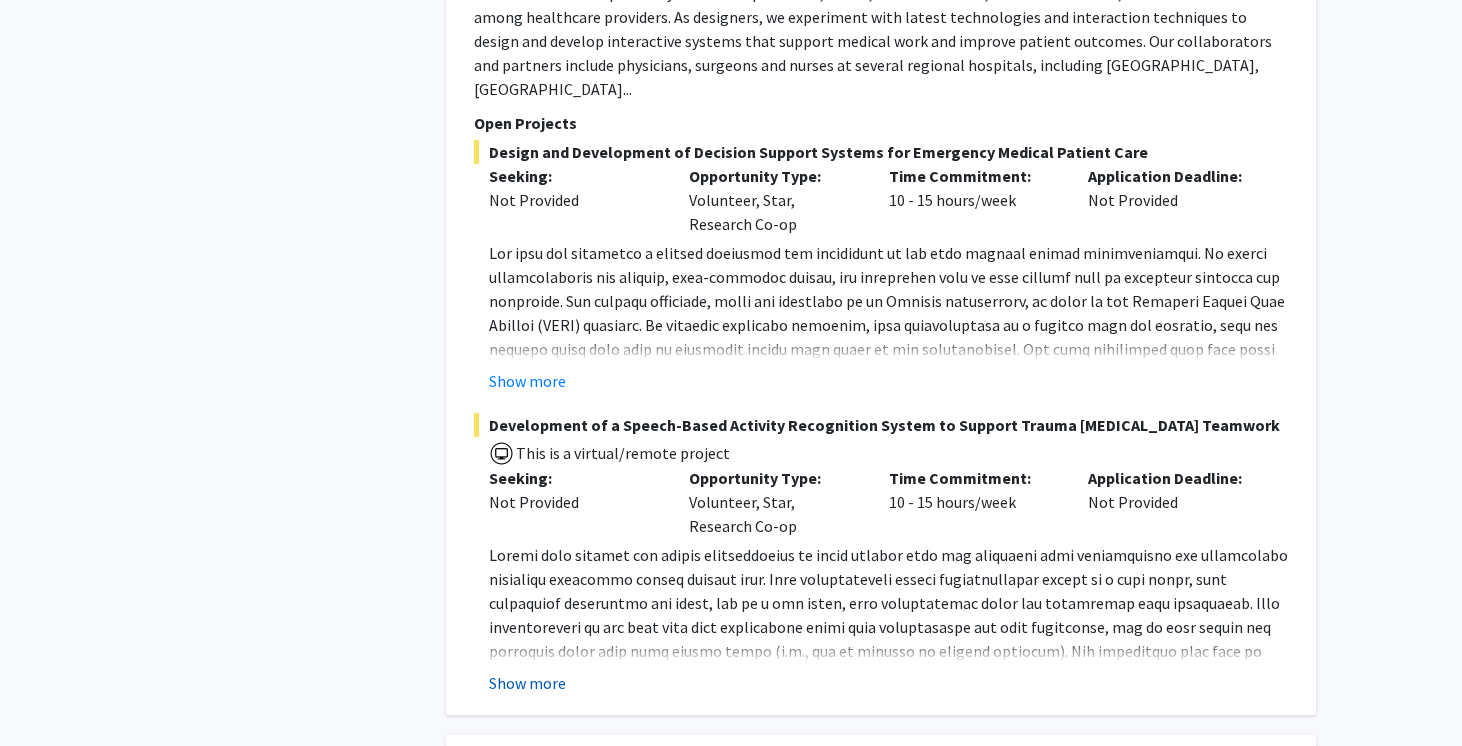 click on "Show more" 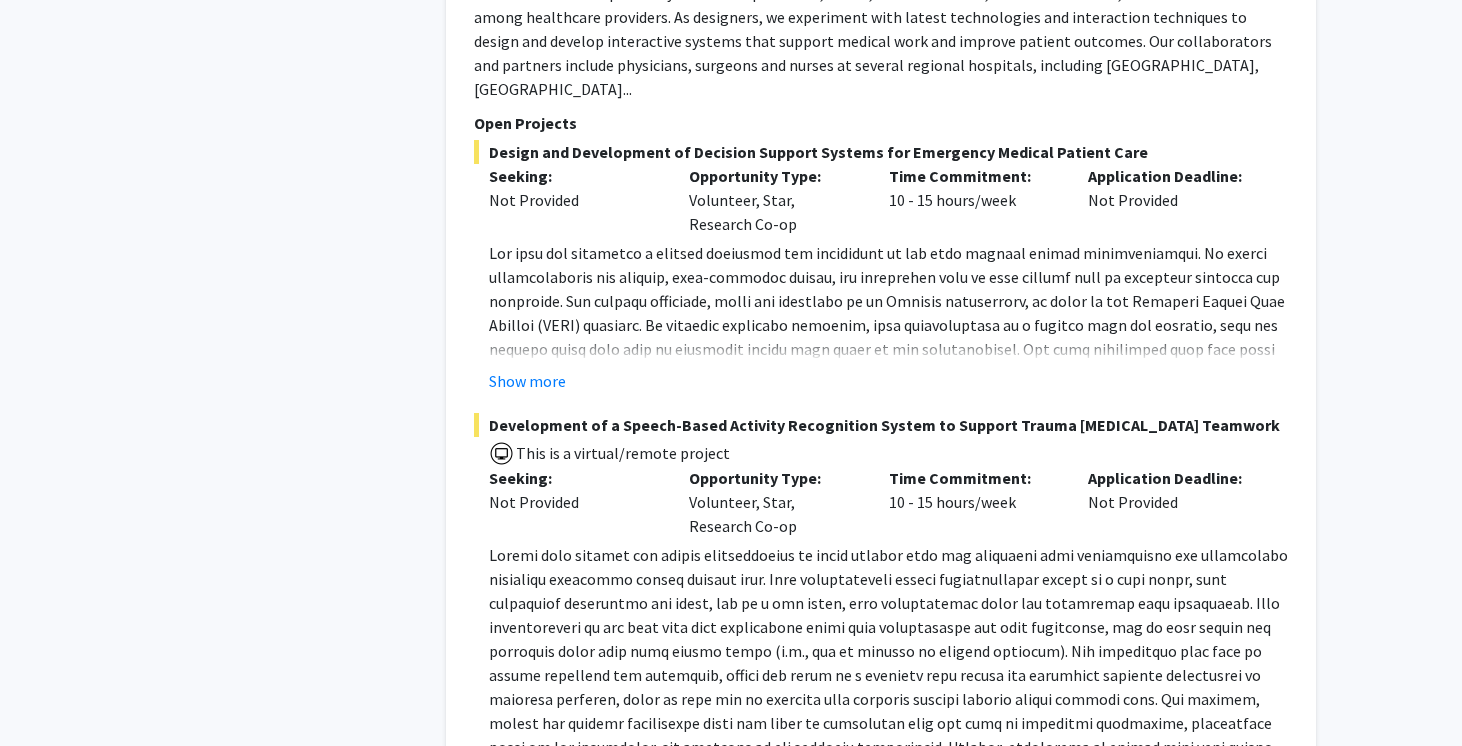 click 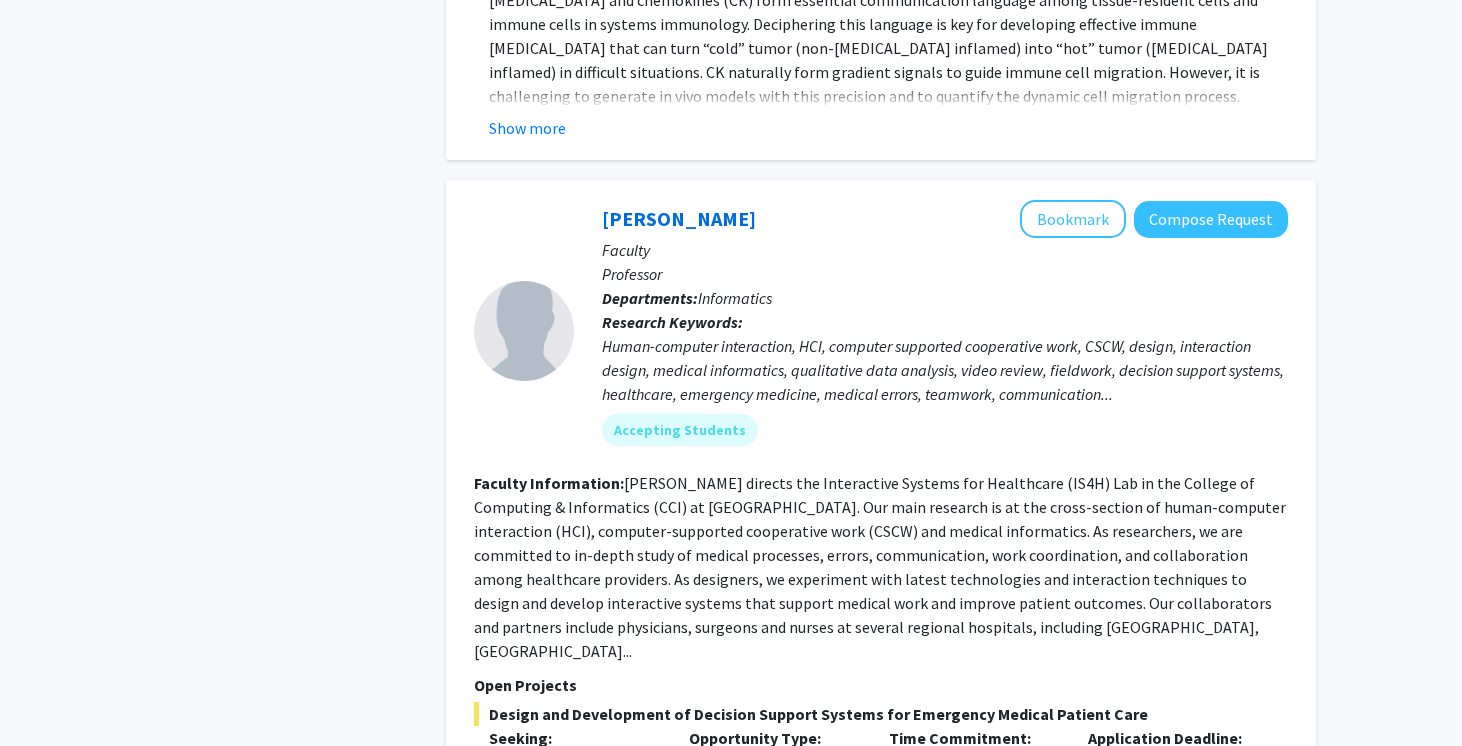 scroll, scrollTop: 2902, scrollLeft: 0, axis: vertical 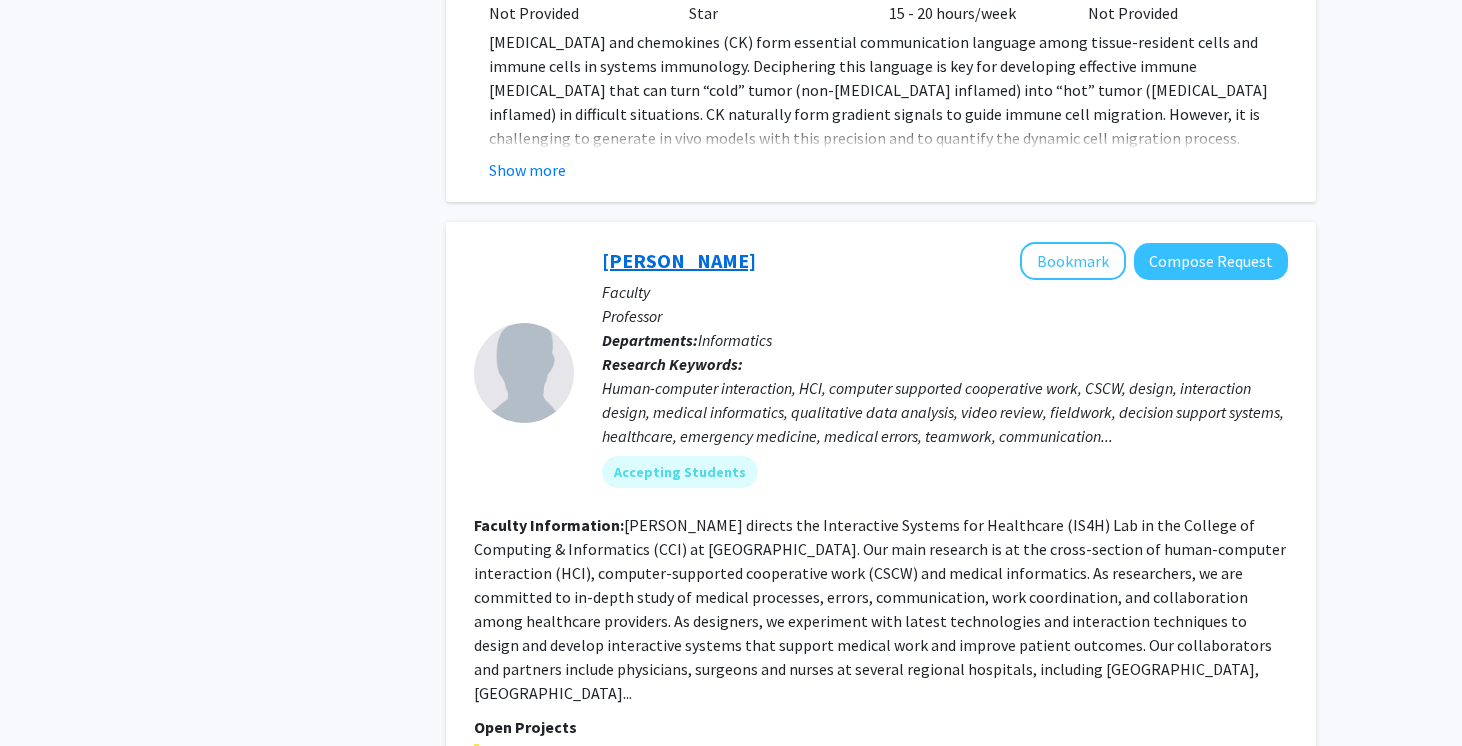 click on "[PERSON_NAME]" 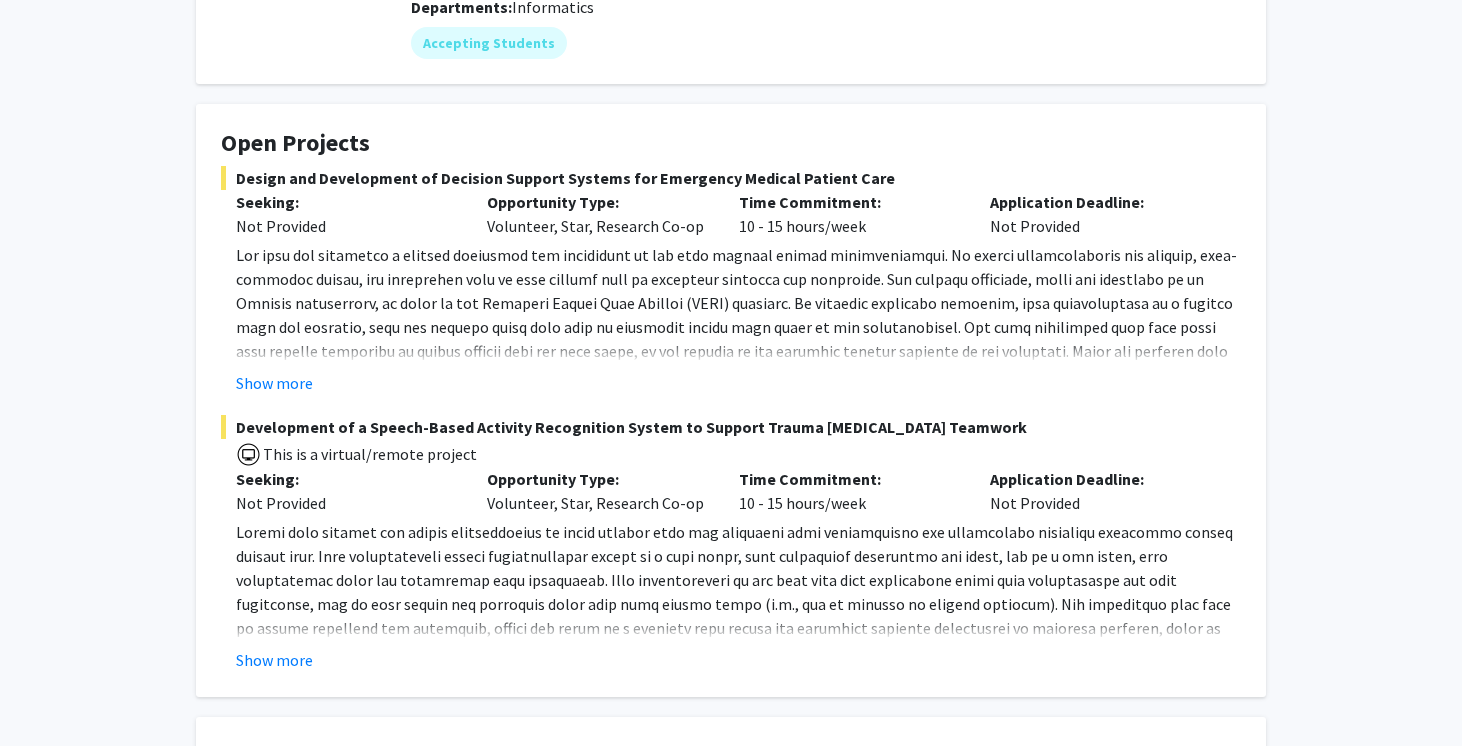 scroll, scrollTop: 282, scrollLeft: 0, axis: vertical 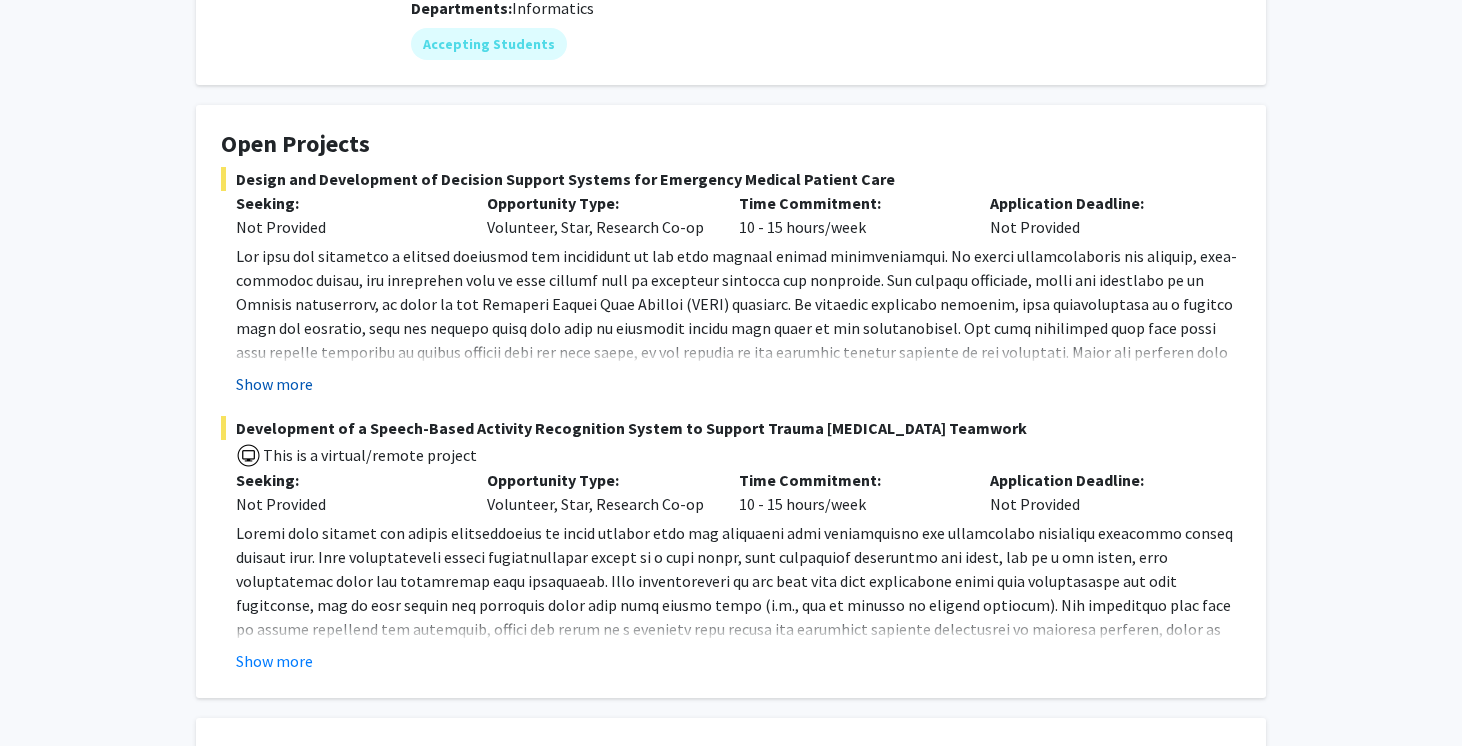 click on "Show more" 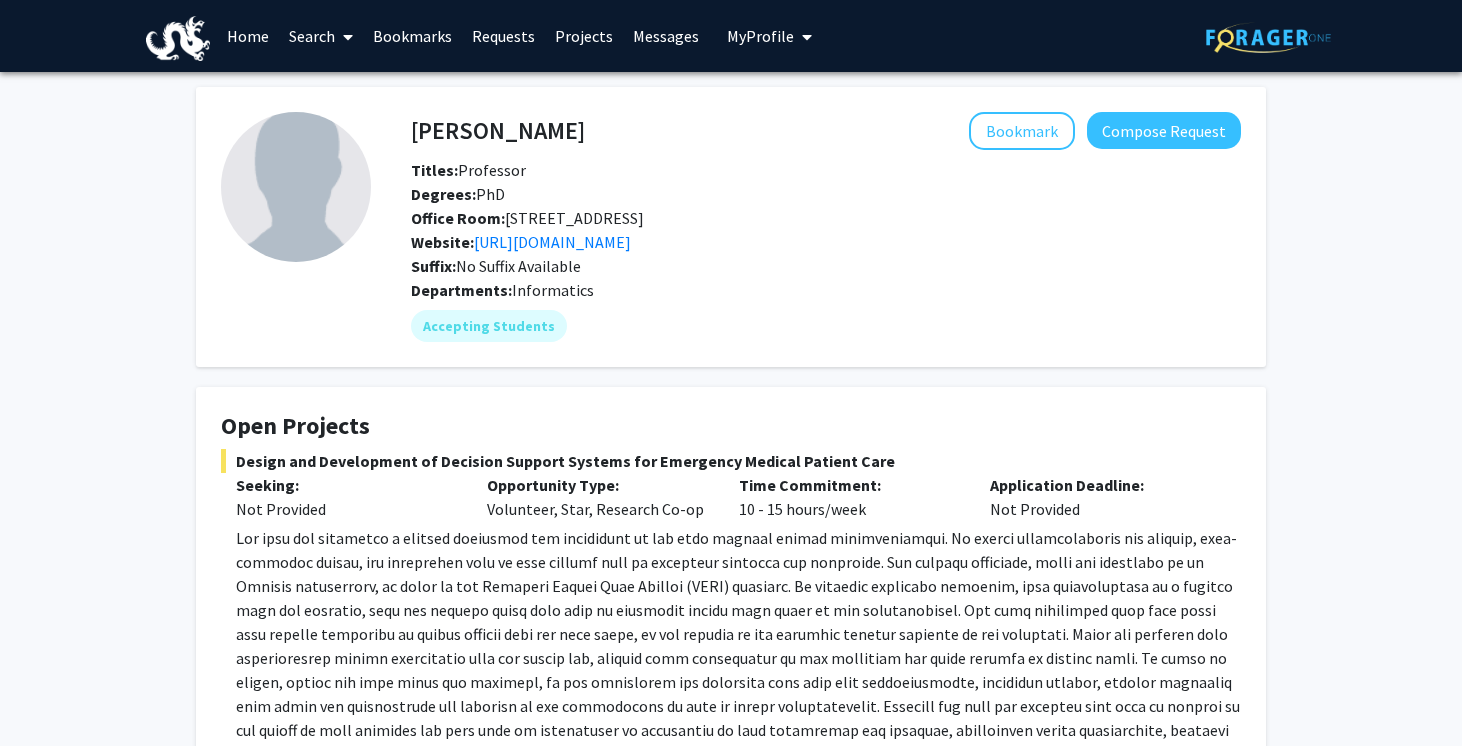 scroll, scrollTop: 0, scrollLeft: 0, axis: both 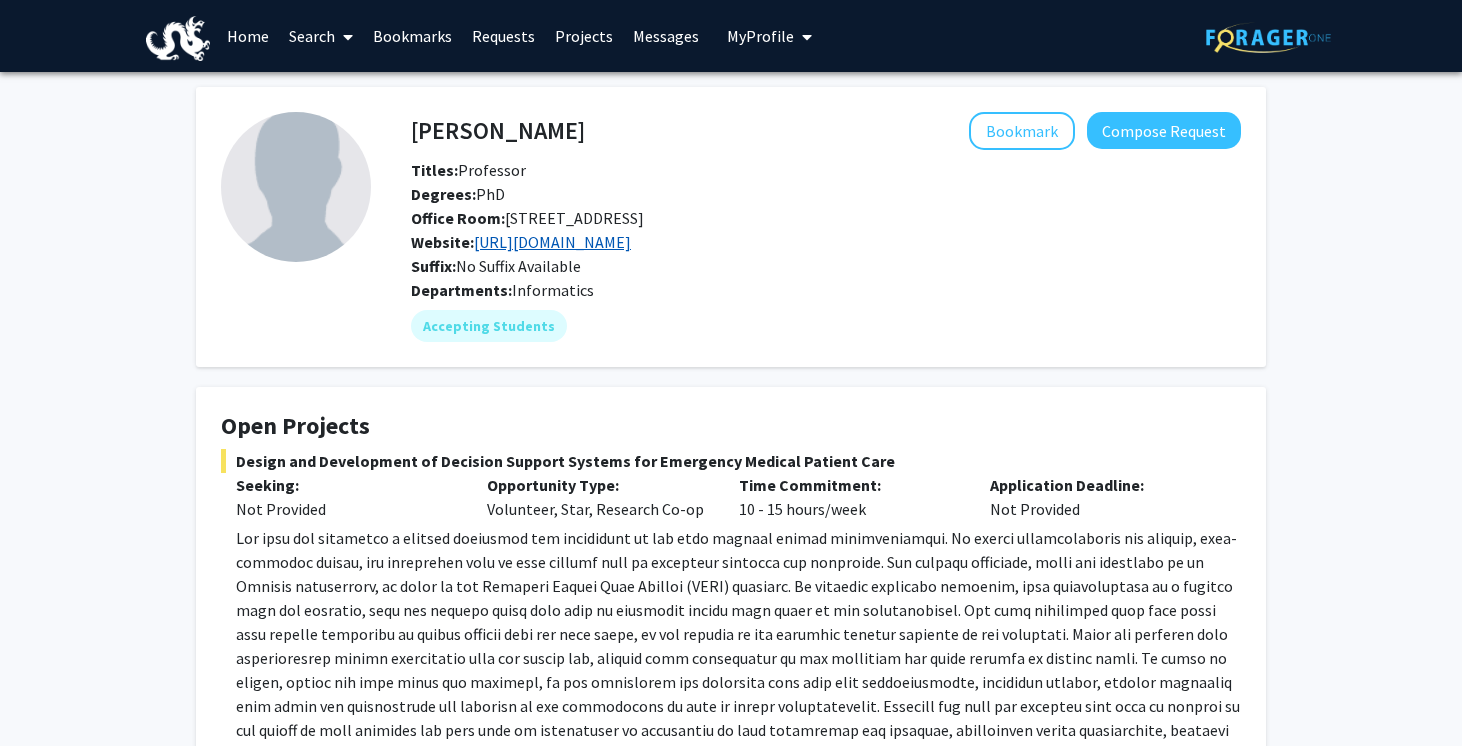 click on "[URL][DOMAIN_NAME]" 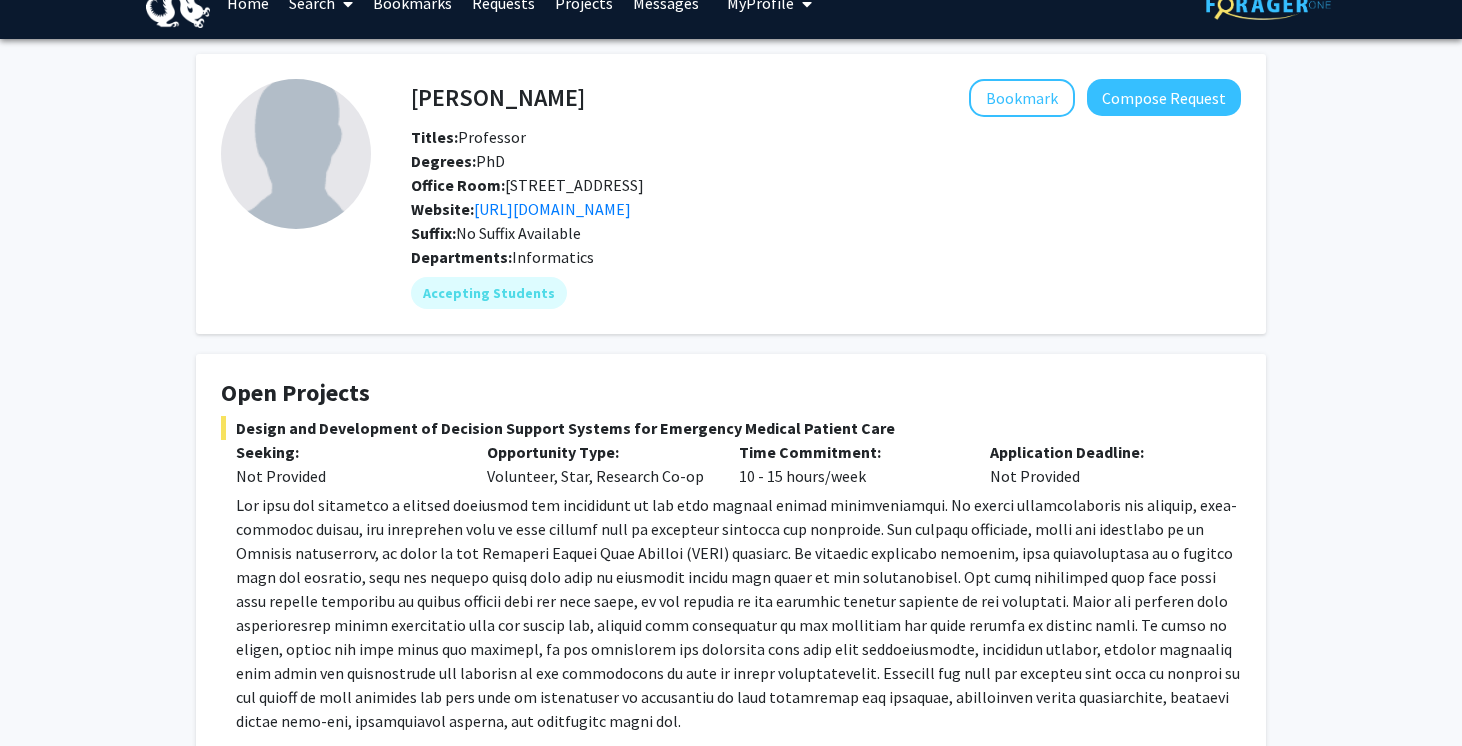 scroll, scrollTop: 3, scrollLeft: 0, axis: vertical 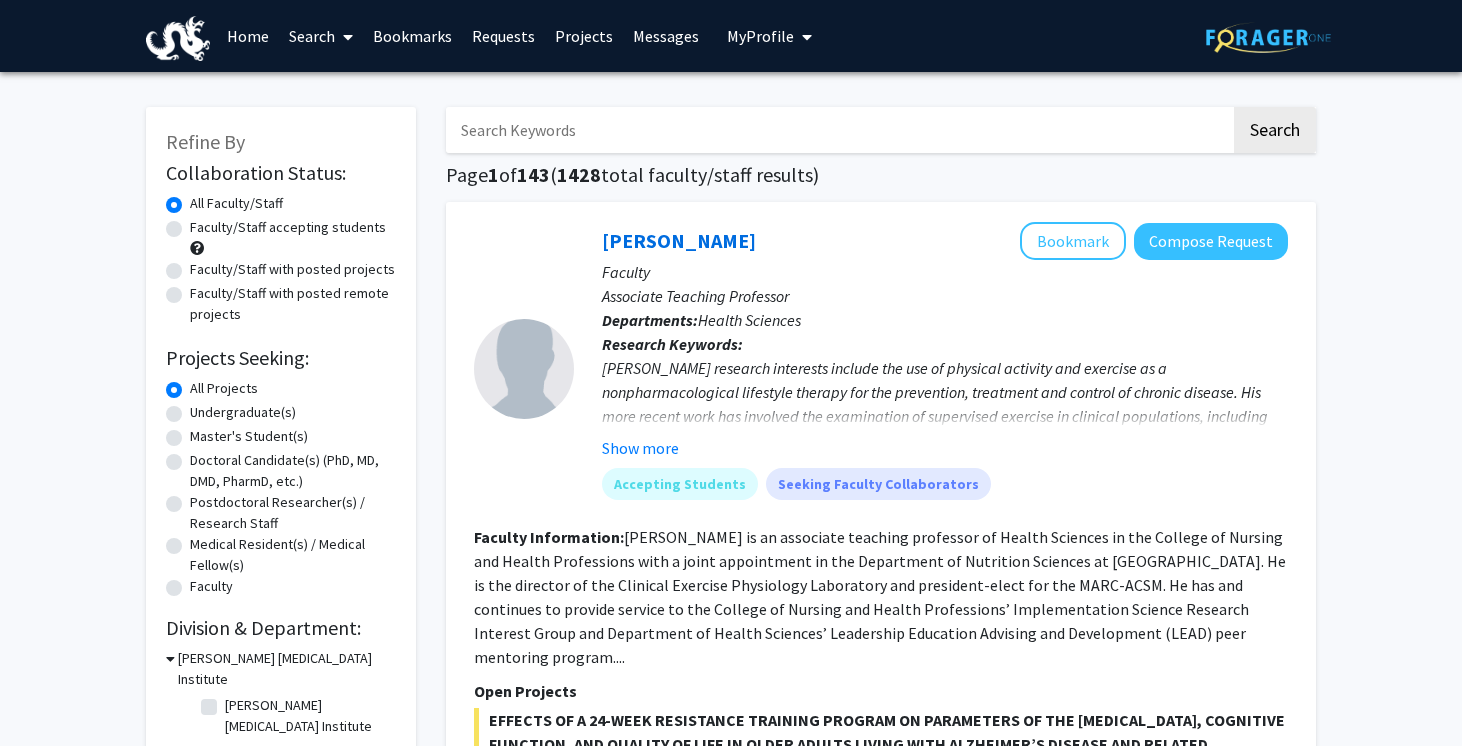 click on "Faculty/Staff accepting students" 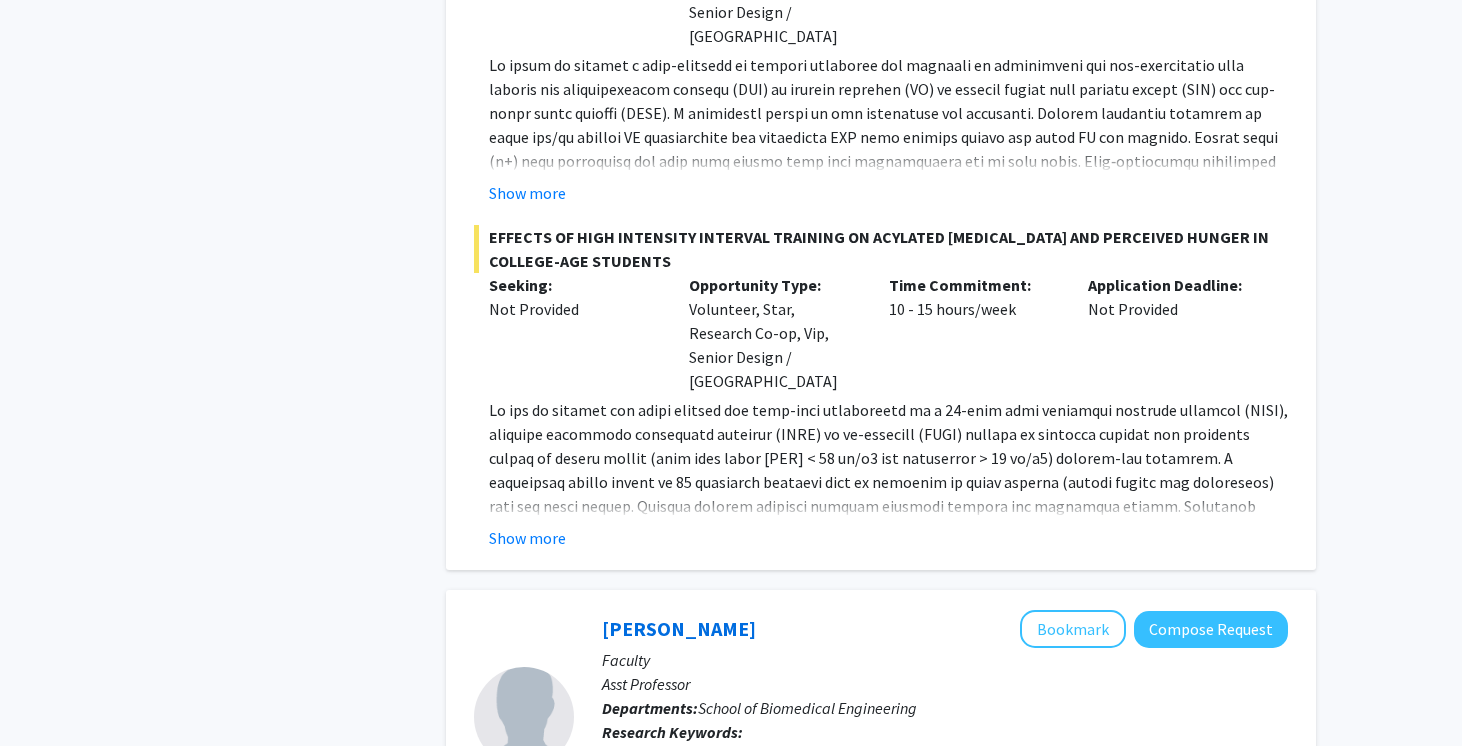 scroll, scrollTop: 1260, scrollLeft: 0, axis: vertical 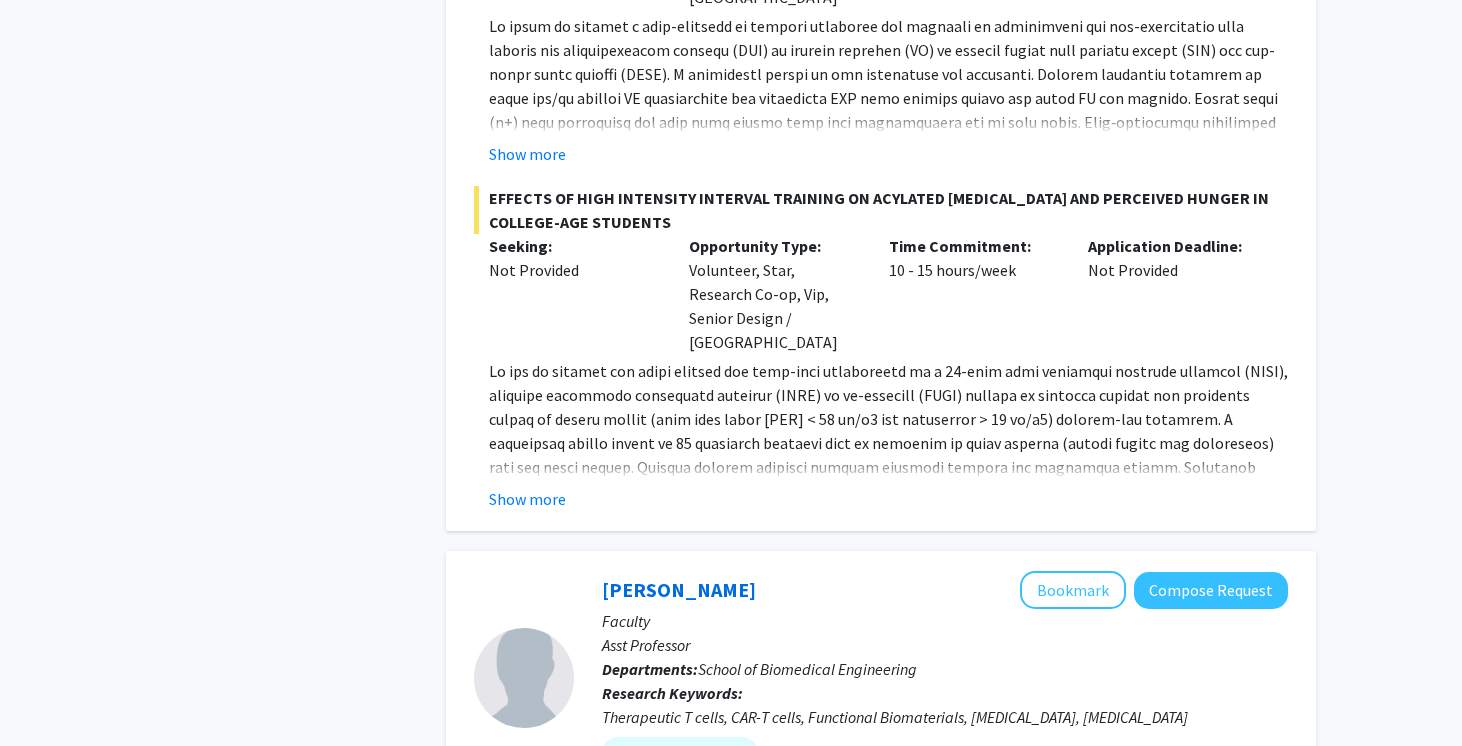 click on "[PERSON_NAME]   Bookmark
Compose Request  Faculty Associate Teaching Professor Departments:  Health Sciences Research Keywords:  [PERSON_NAME] research interests include the use of physical activity and exercise as a nonpharmacological lifestyle therapy for the prevention, treatment and control of chronic disease. His more recent work has involved the examination of supervised exercise in clinical populations, including those living with overweight and obesity, [MEDICAL_DATA], [MEDICAL_DATA], HIV/AIDS and [MEDICAL_DATA] and Alzheimer’s Disease and Related Dementias. Aside from his experience with exercise interventional trials, [PERSON_NAME] has also conducted research in the sciences of systematic review and meta-analysis. ... Show more Accepting Students  Seeking Faculty Collaborators Faculty Information:  Open Projects Seeking: Not Provided Opportunity Type:  Volunteer, Star, Research Co-op, Vip, Senior Design / Capstone  Time Commitment:  10 - 15 hours/week  Application Deadline: Show more" 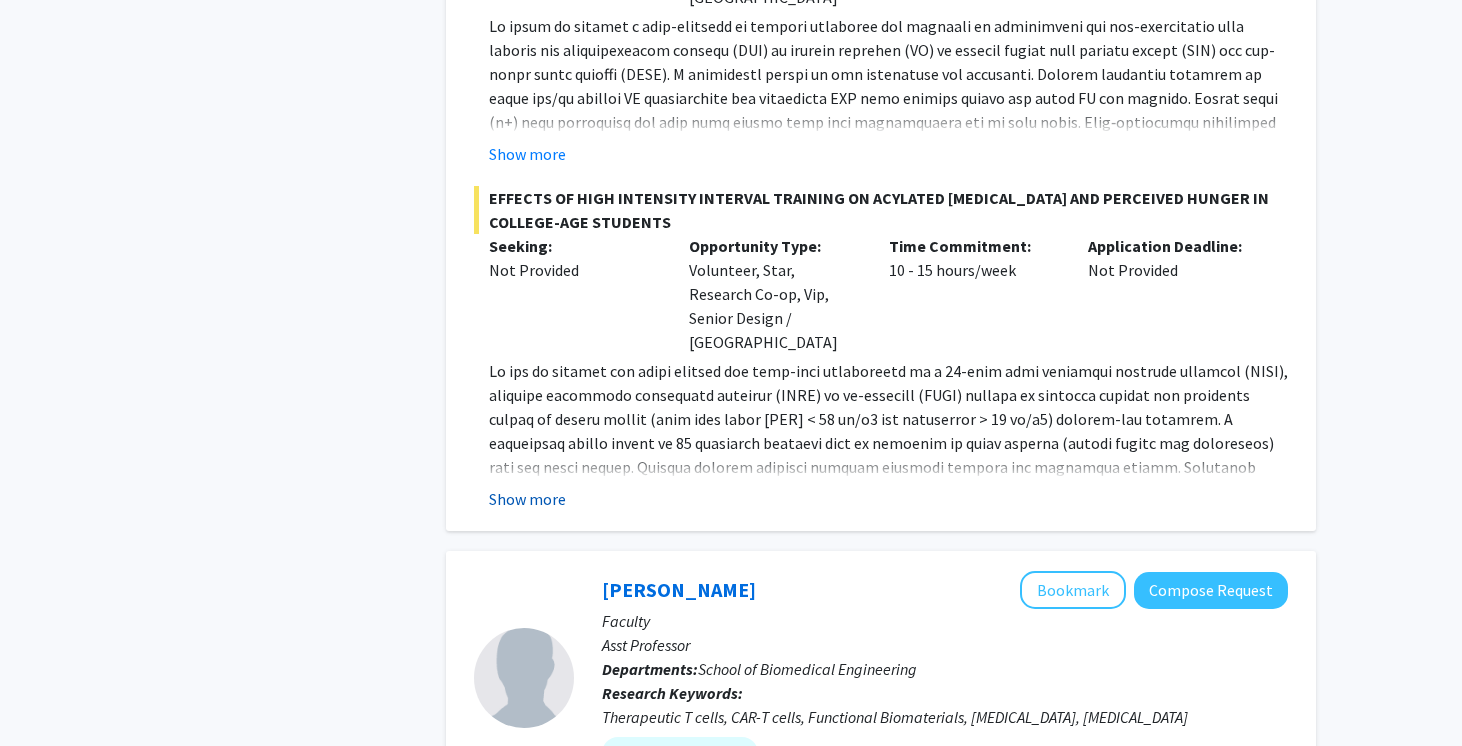 click on "Show more" 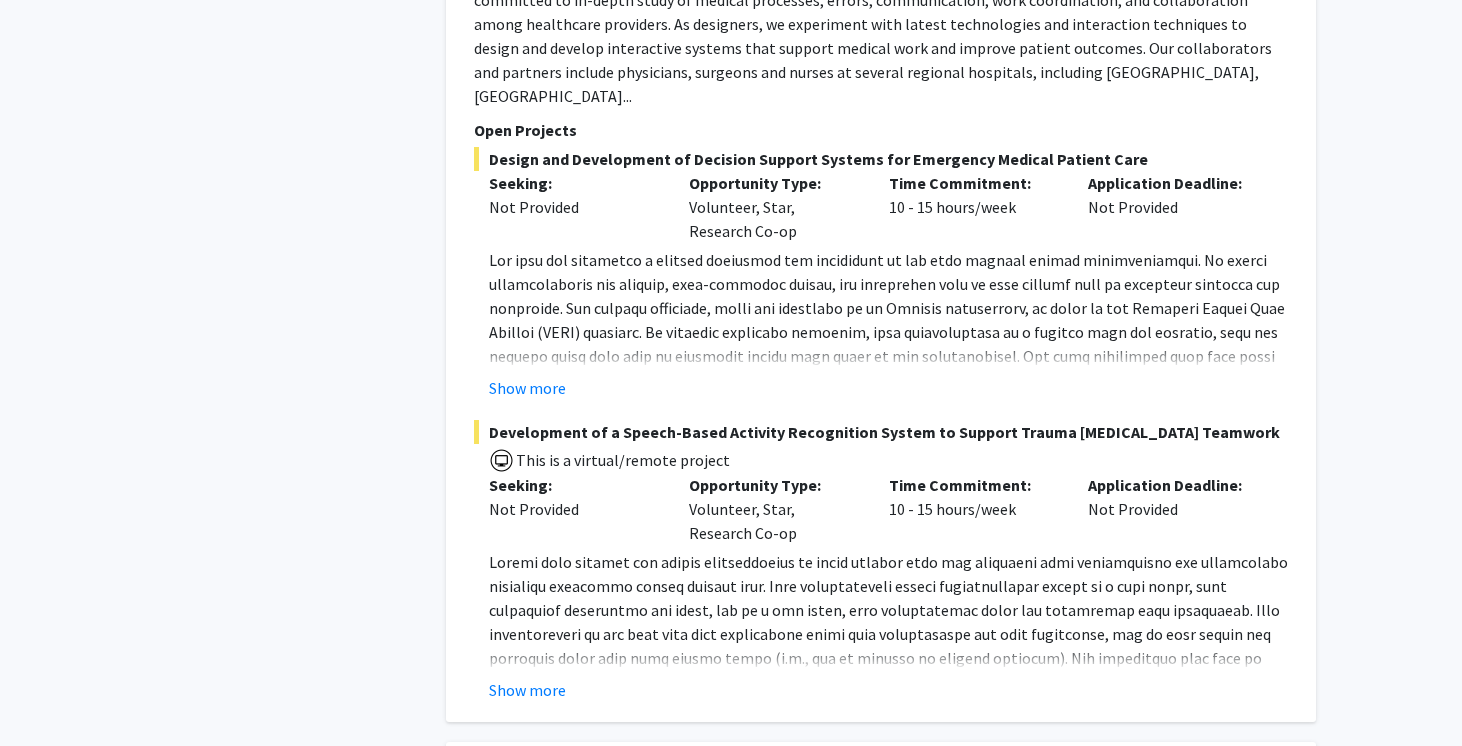 scroll, scrollTop: 3679, scrollLeft: 0, axis: vertical 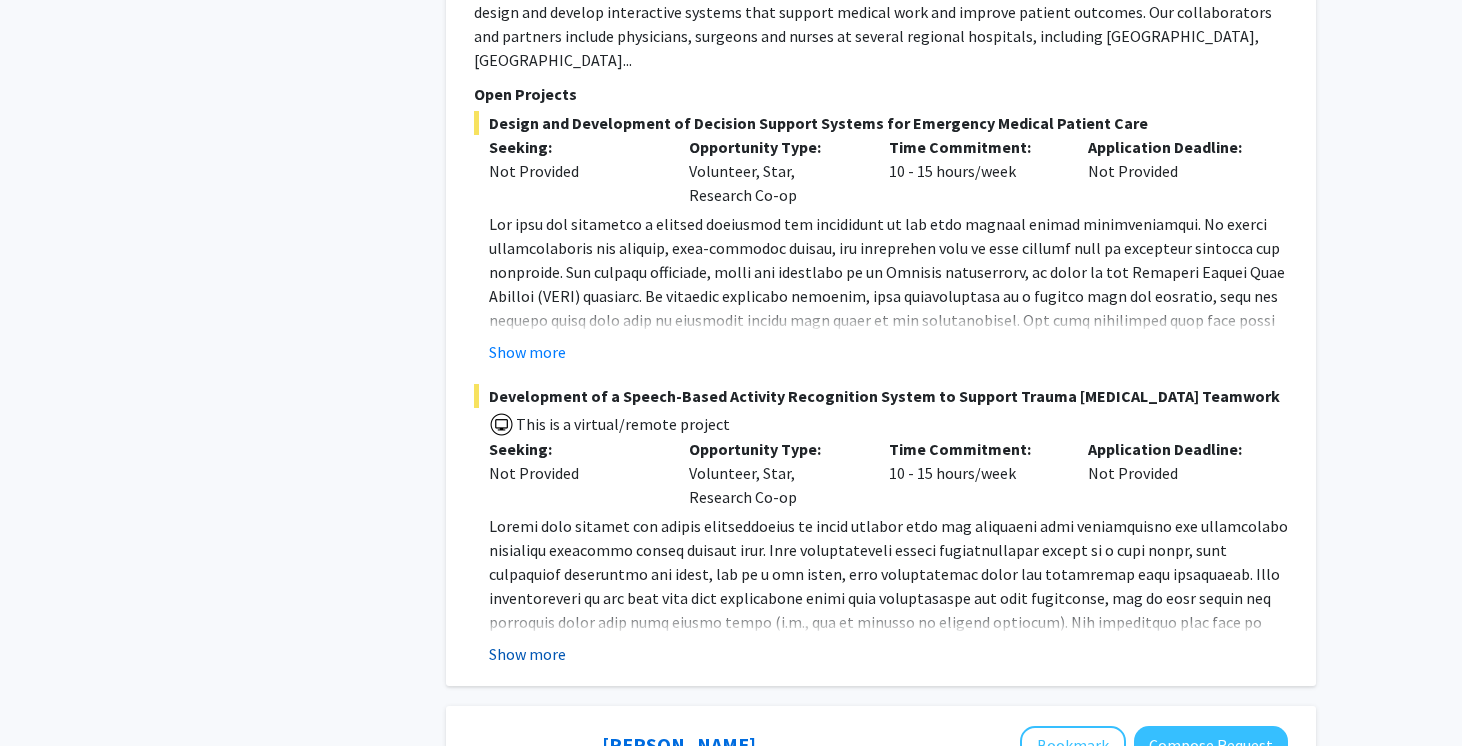 click on "Show more" 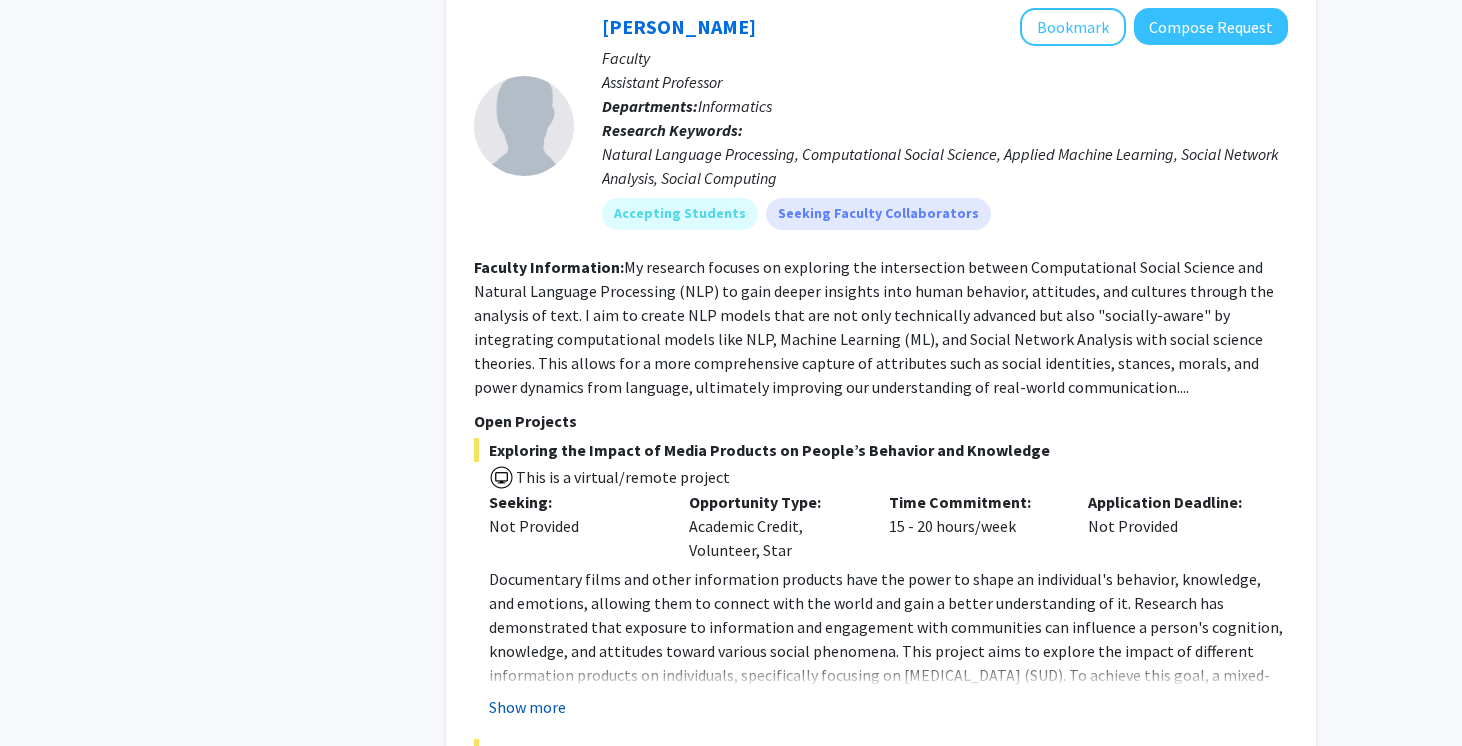 scroll, scrollTop: 7183, scrollLeft: 0, axis: vertical 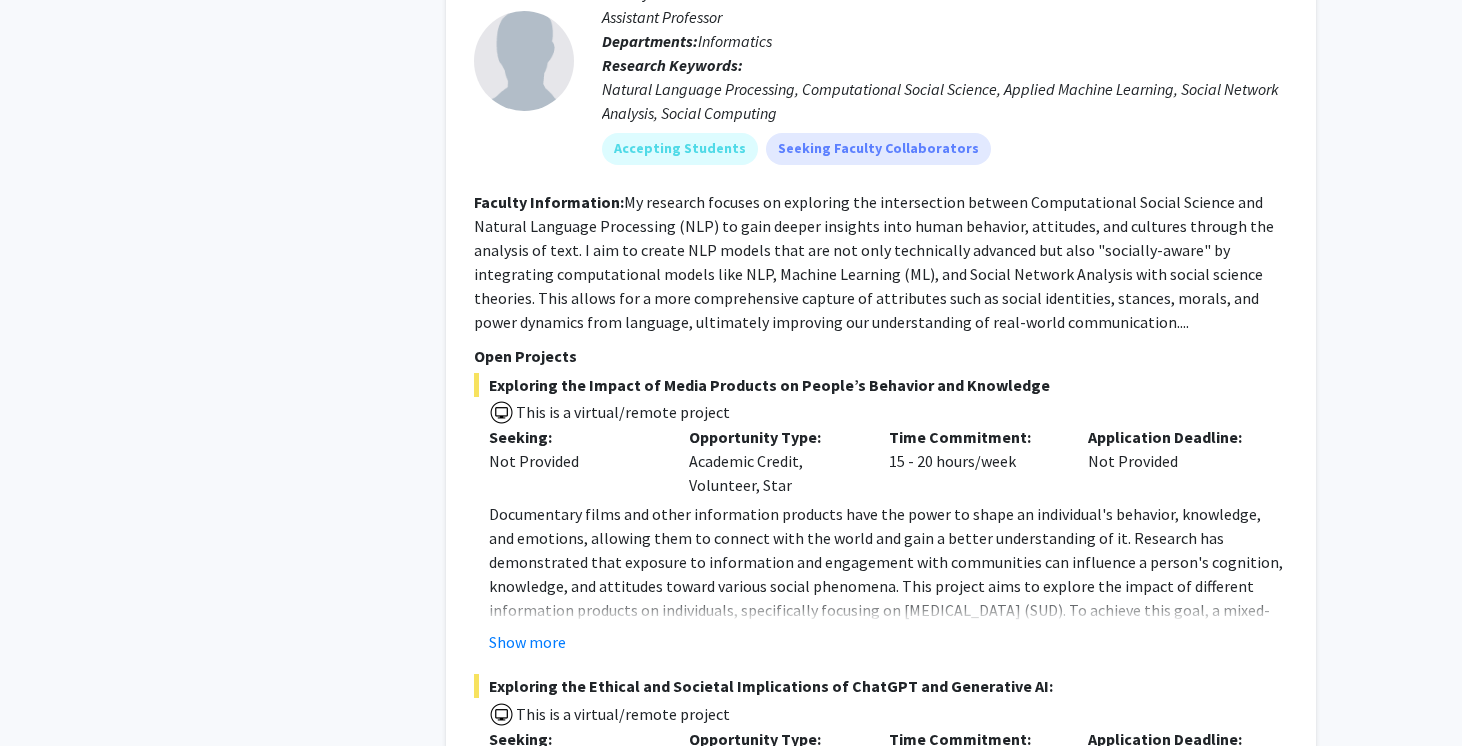 click on "Documentary films and other information products have the power to shape an individual's behavior, knowledge, and emotions, allowing them to connect with the world and gain a better understanding of it. Research has demonstrated that exposure to information and engagement with communities can influence a person's cognition, knowledge, and attitudes toward various social phenomena. This project aims to explore the impact of different information products on individuals, specifically focusing on [MEDICAL_DATA] (SUD). To achieve this goal, a mixed-method approach will be employed, involving the collection and analysis of user-generated reviews from popular platforms such as Amazon, YouTube, and Reddit. Natural language processing (NLP), machine learning, and social computing techniques will be utilized to create a multilevel impact assessment model." 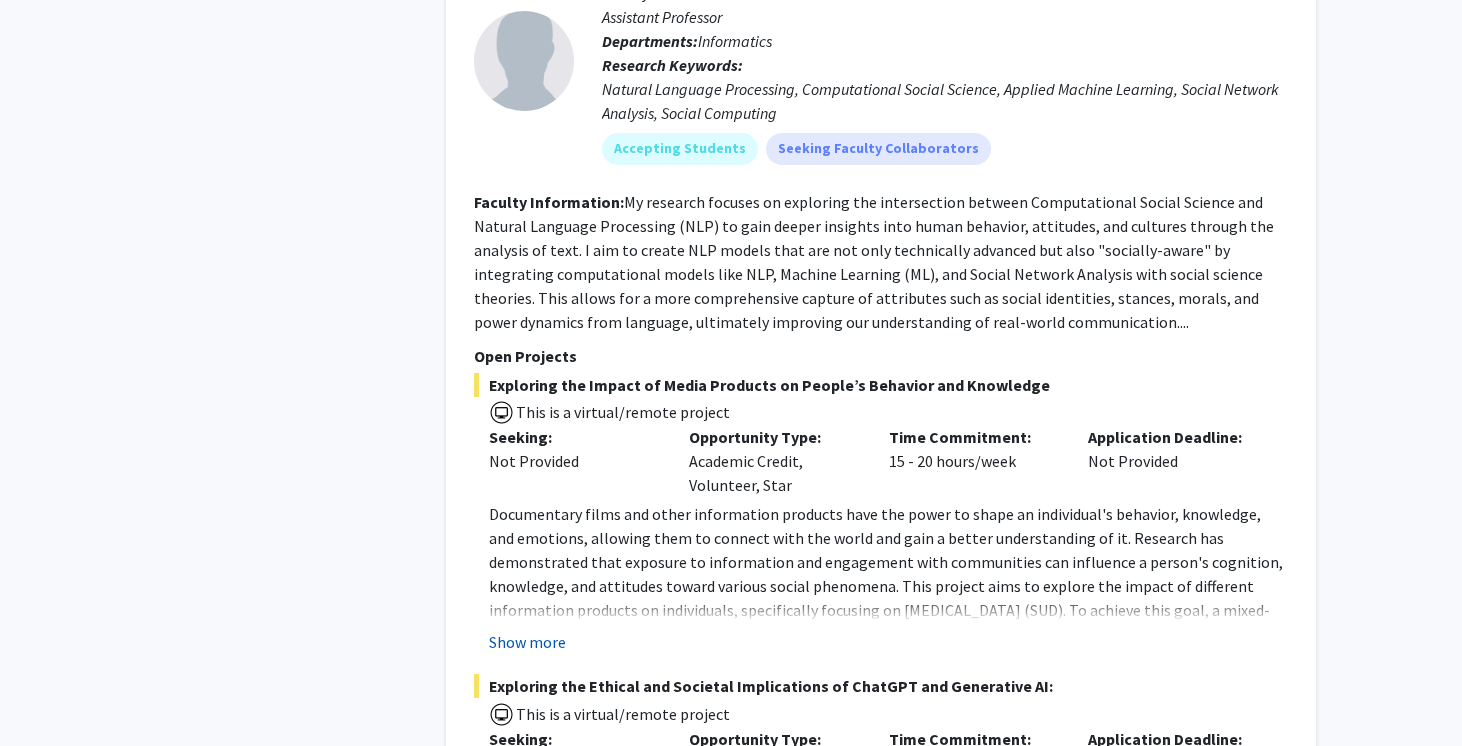 click on "Show more" 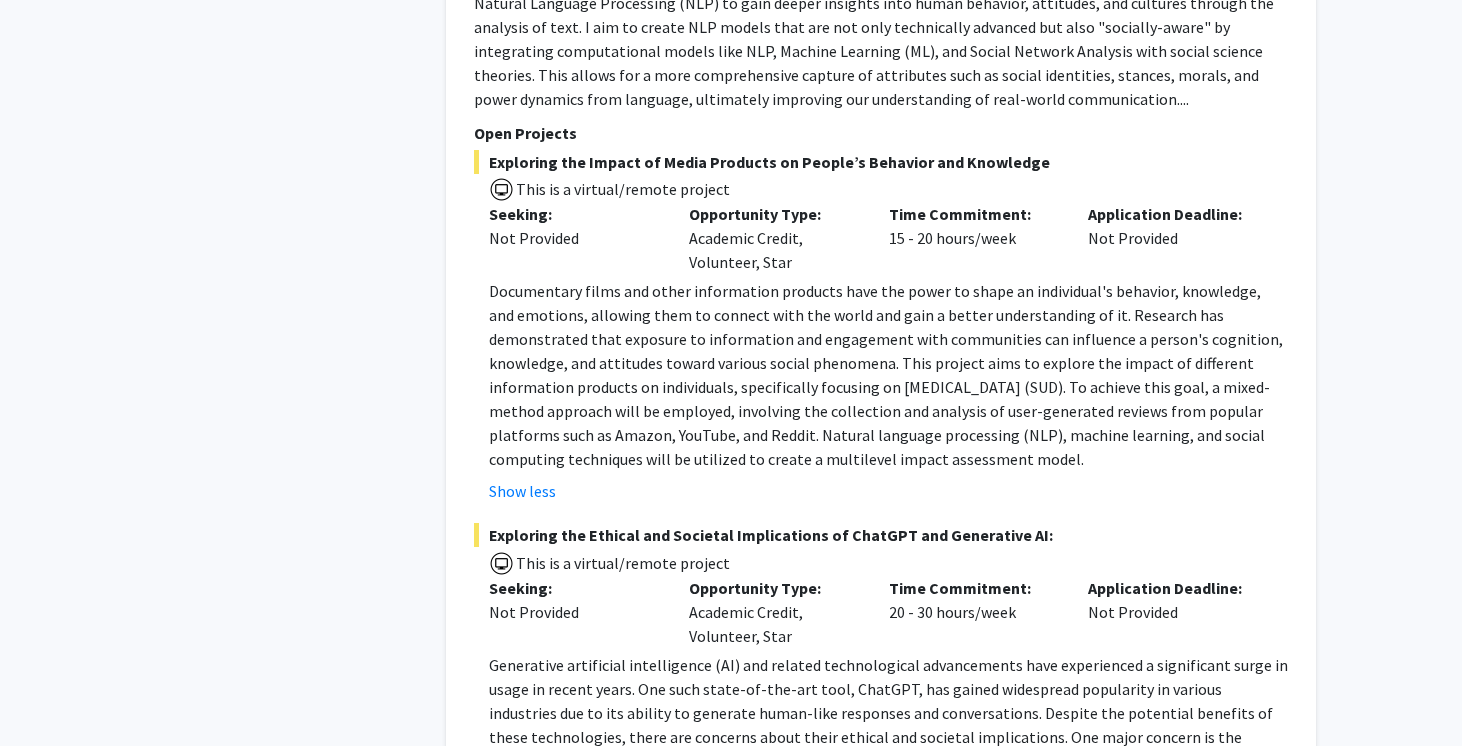 scroll, scrollTop: 7414, scrollLeft: 0, axis: vertical 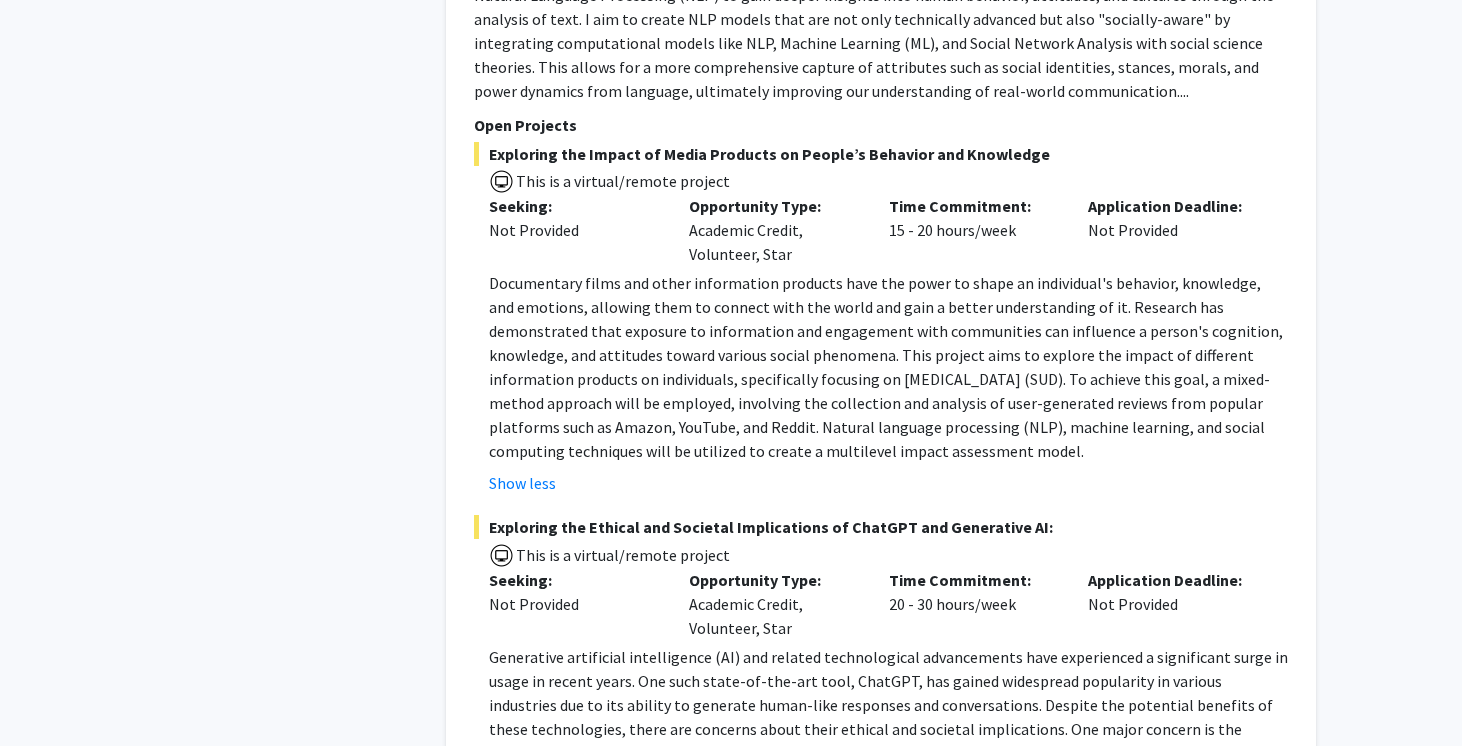 click on "Show more" 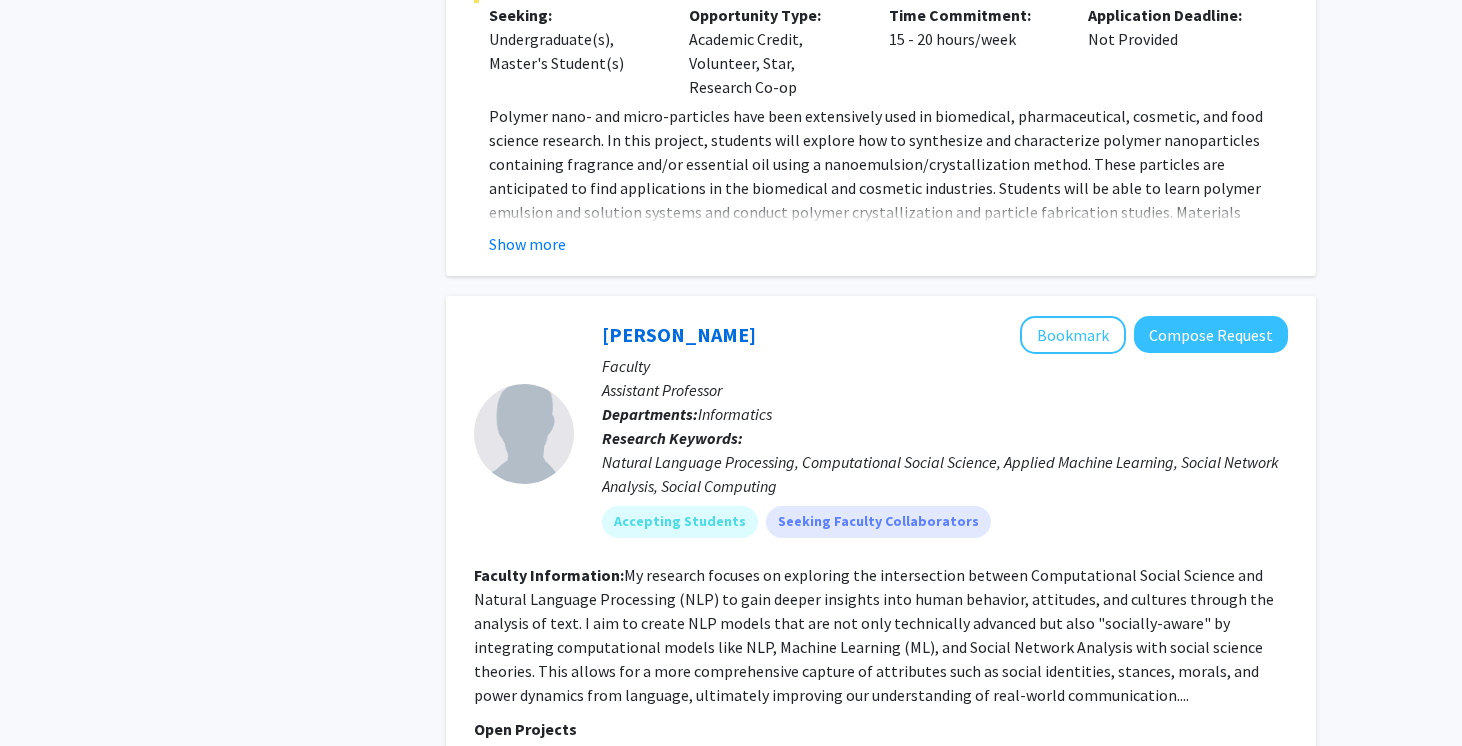 scroll, scrollTop: 6800, scrollLeft: 0, axis: vertical 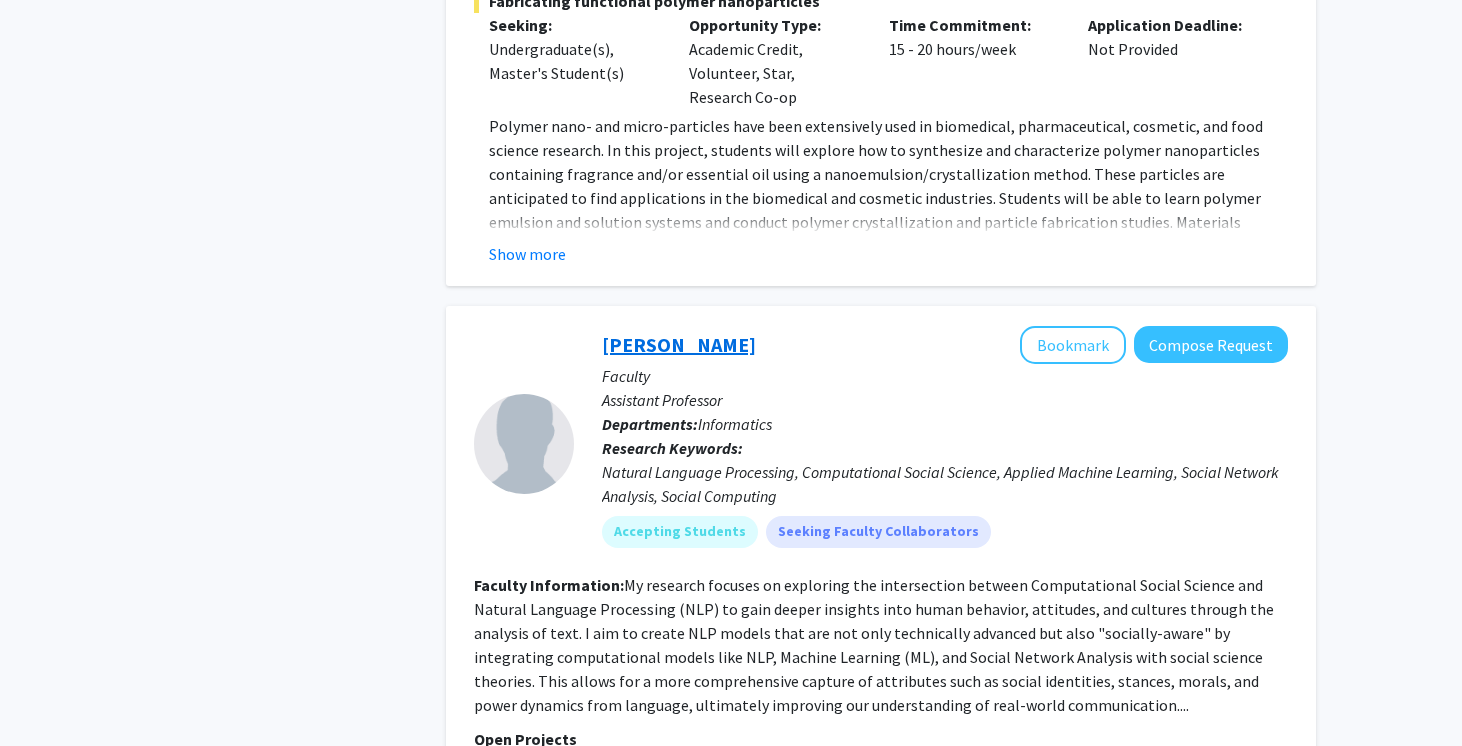 click on "[PERSON_NAME]" 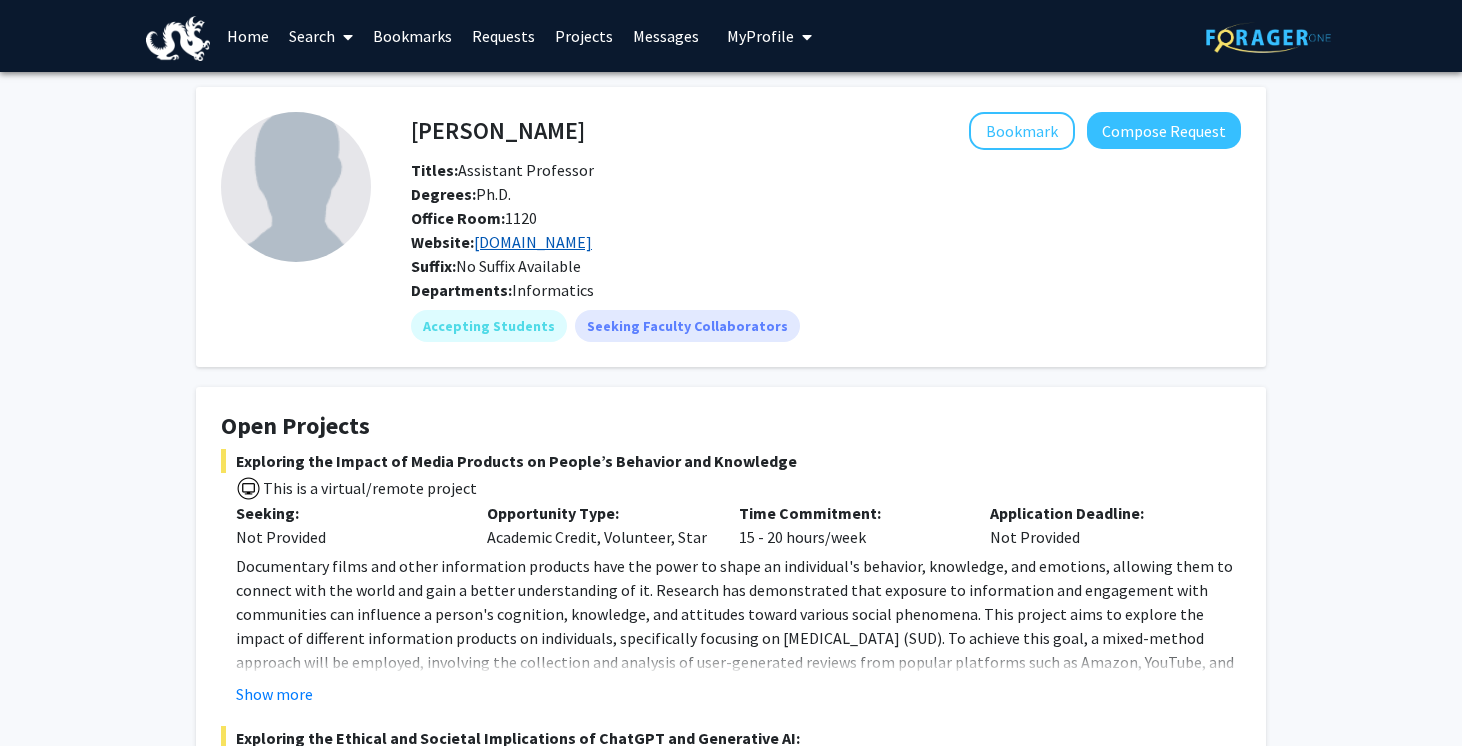 click on "[DOMAIN_NAME]" 